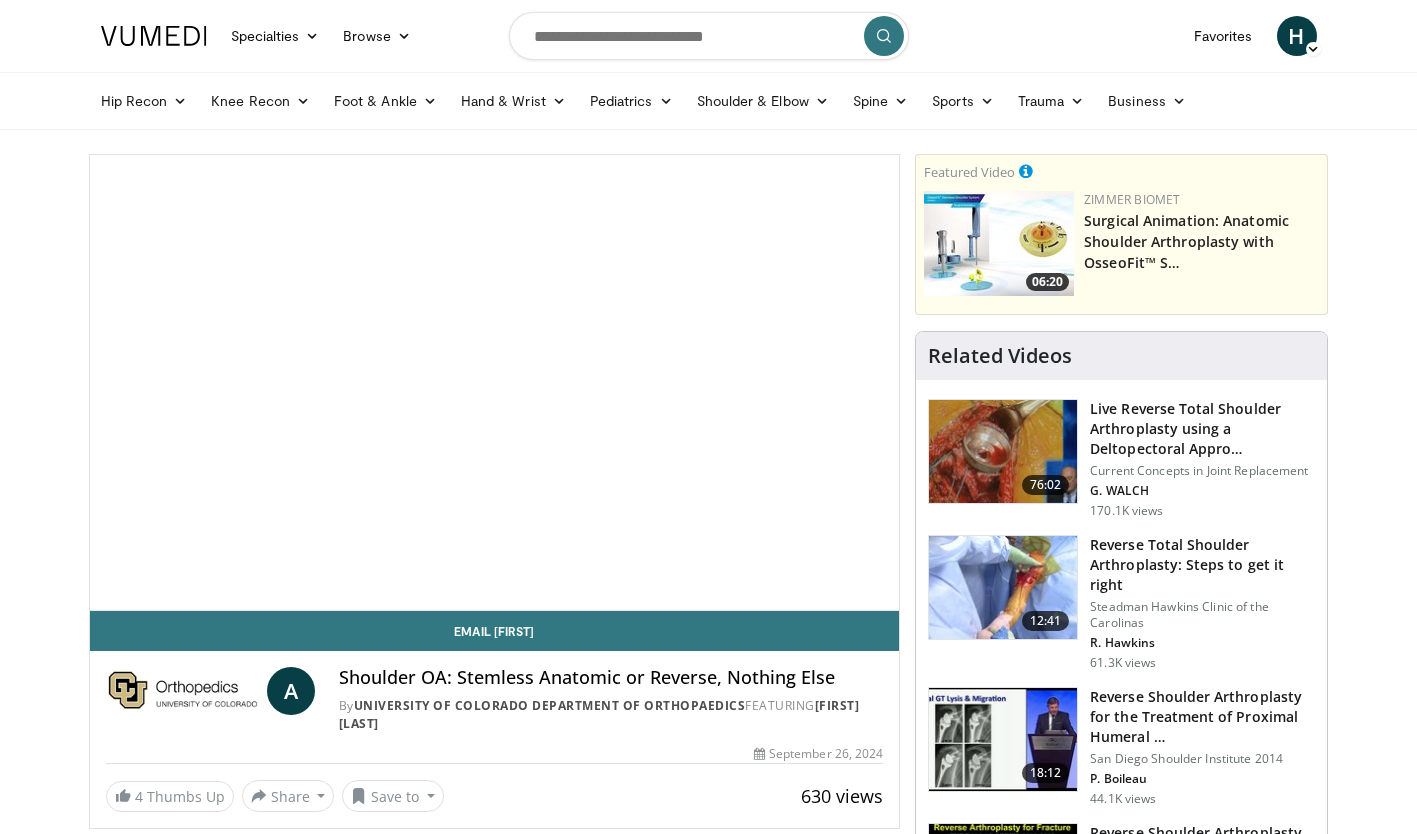 scroll, scrollTop: 0, scrollLeft: 0, axis: both 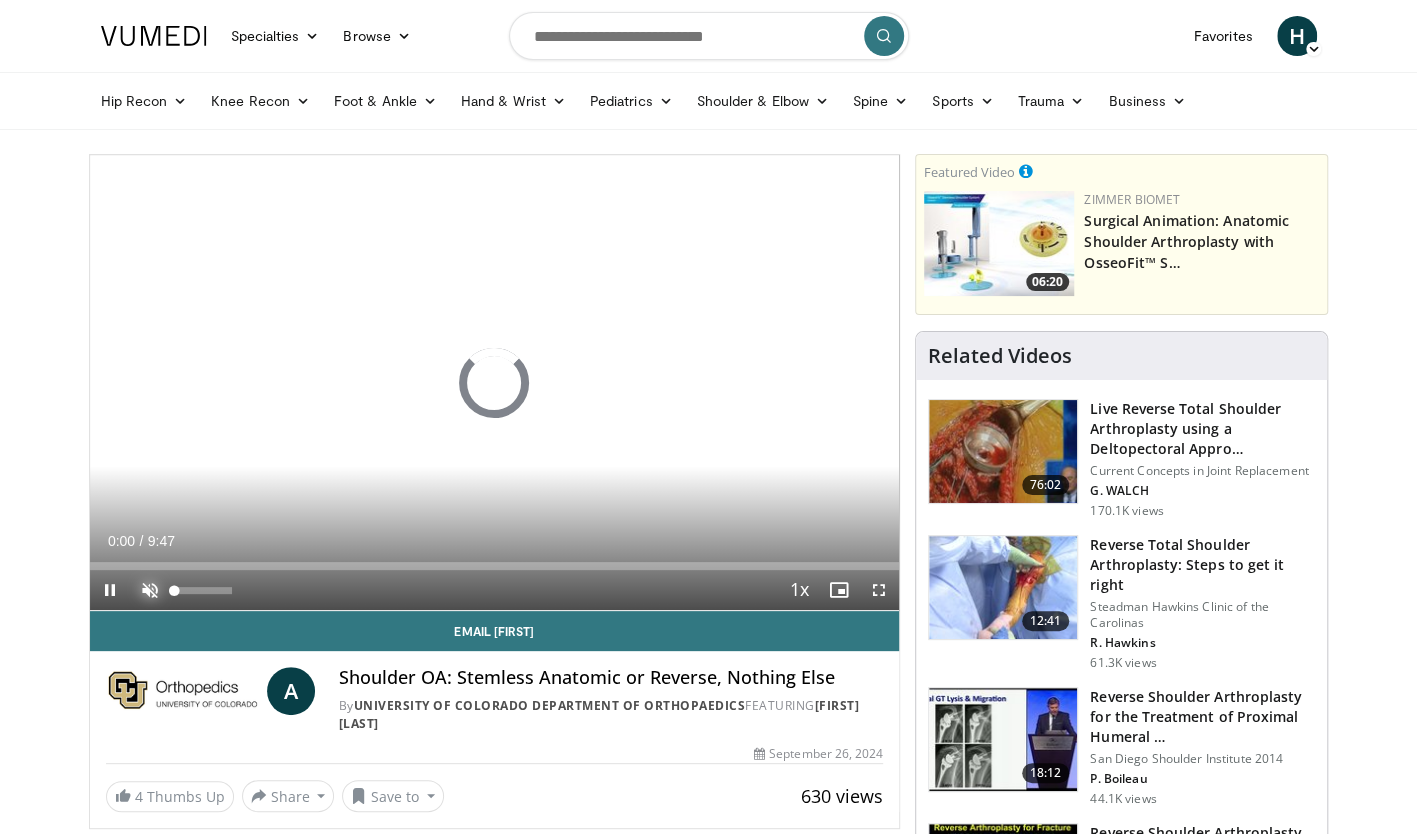 click at bounding box center [150, 590] 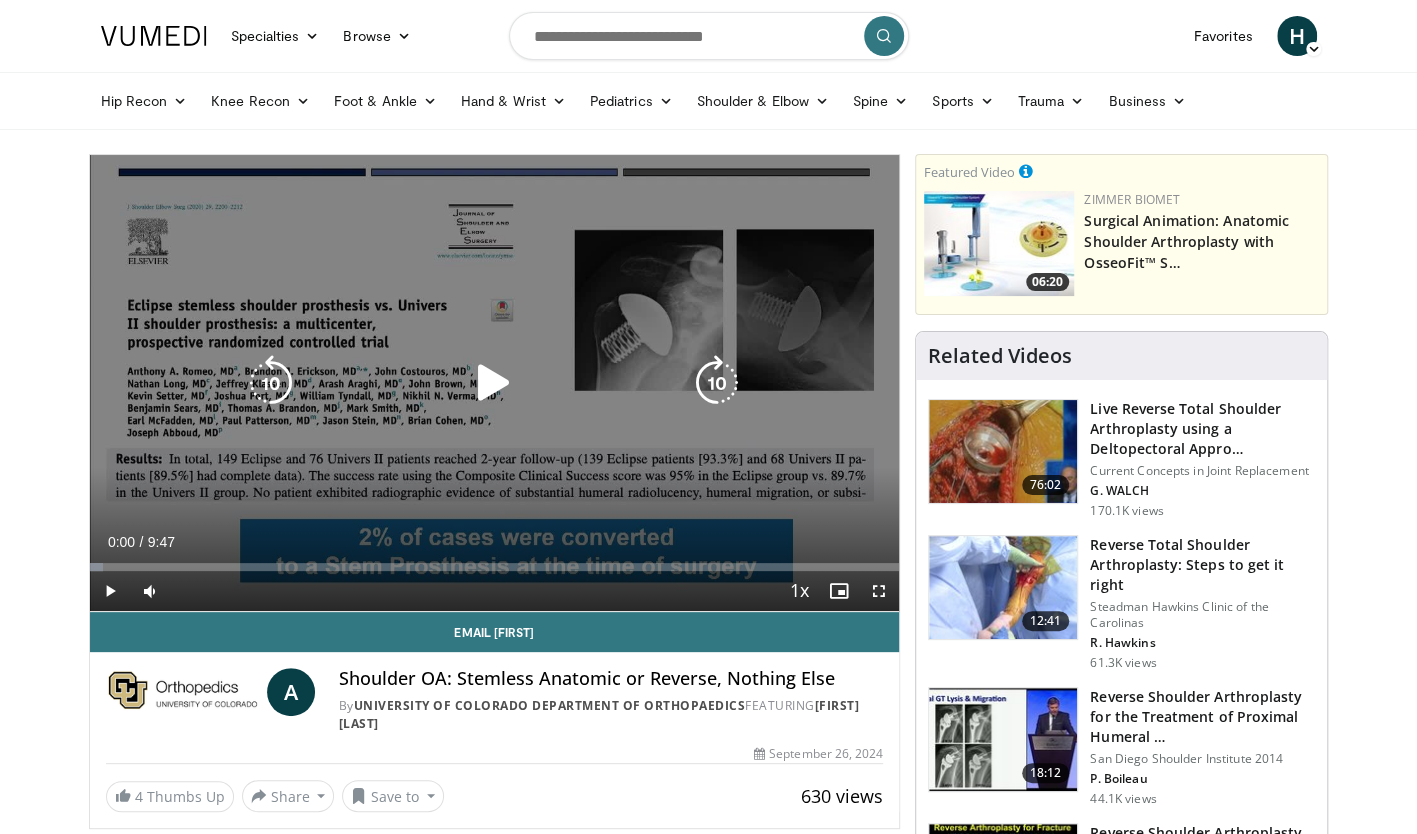 click at bounding box center [494, 383] 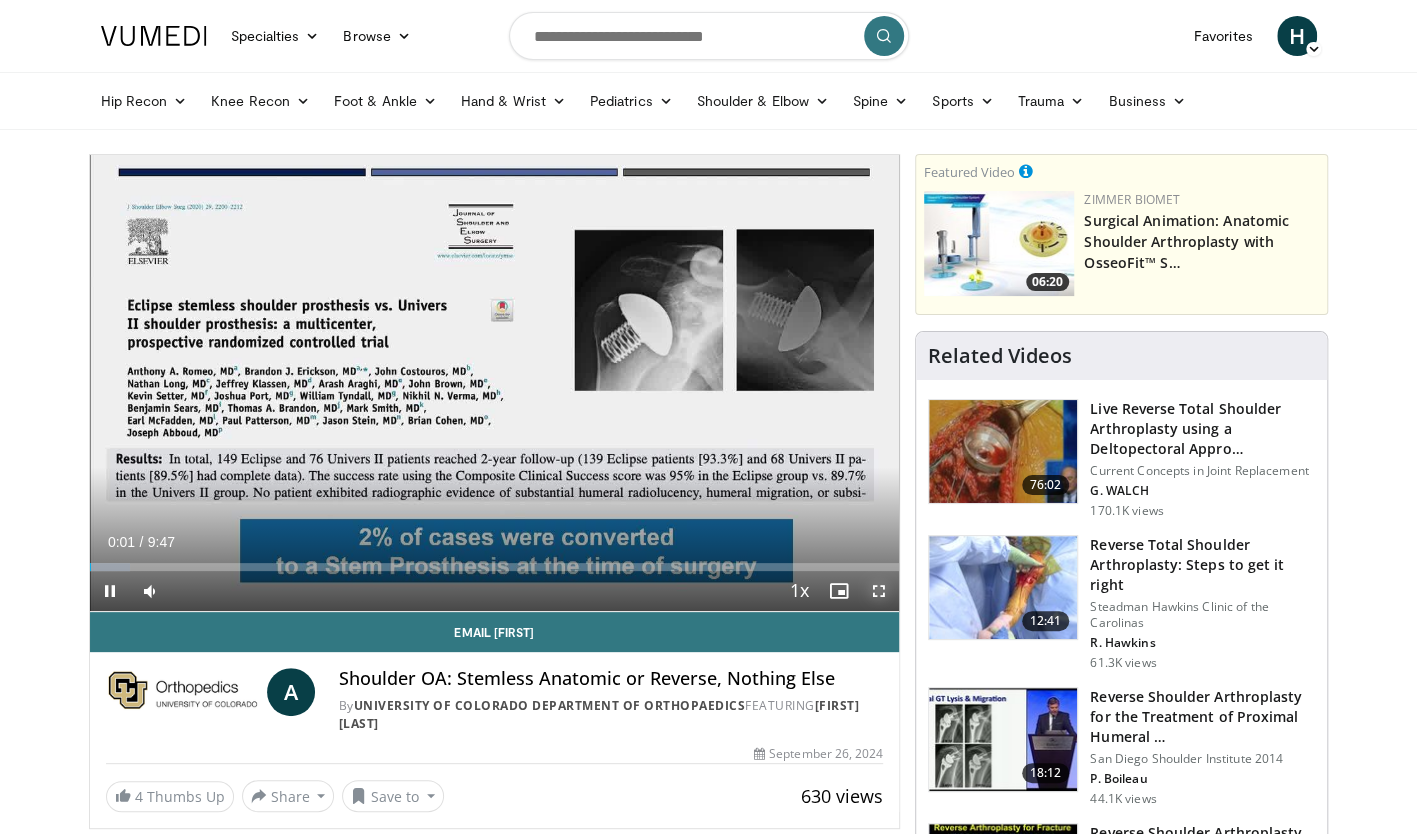 click at bounding box center [879, 591] 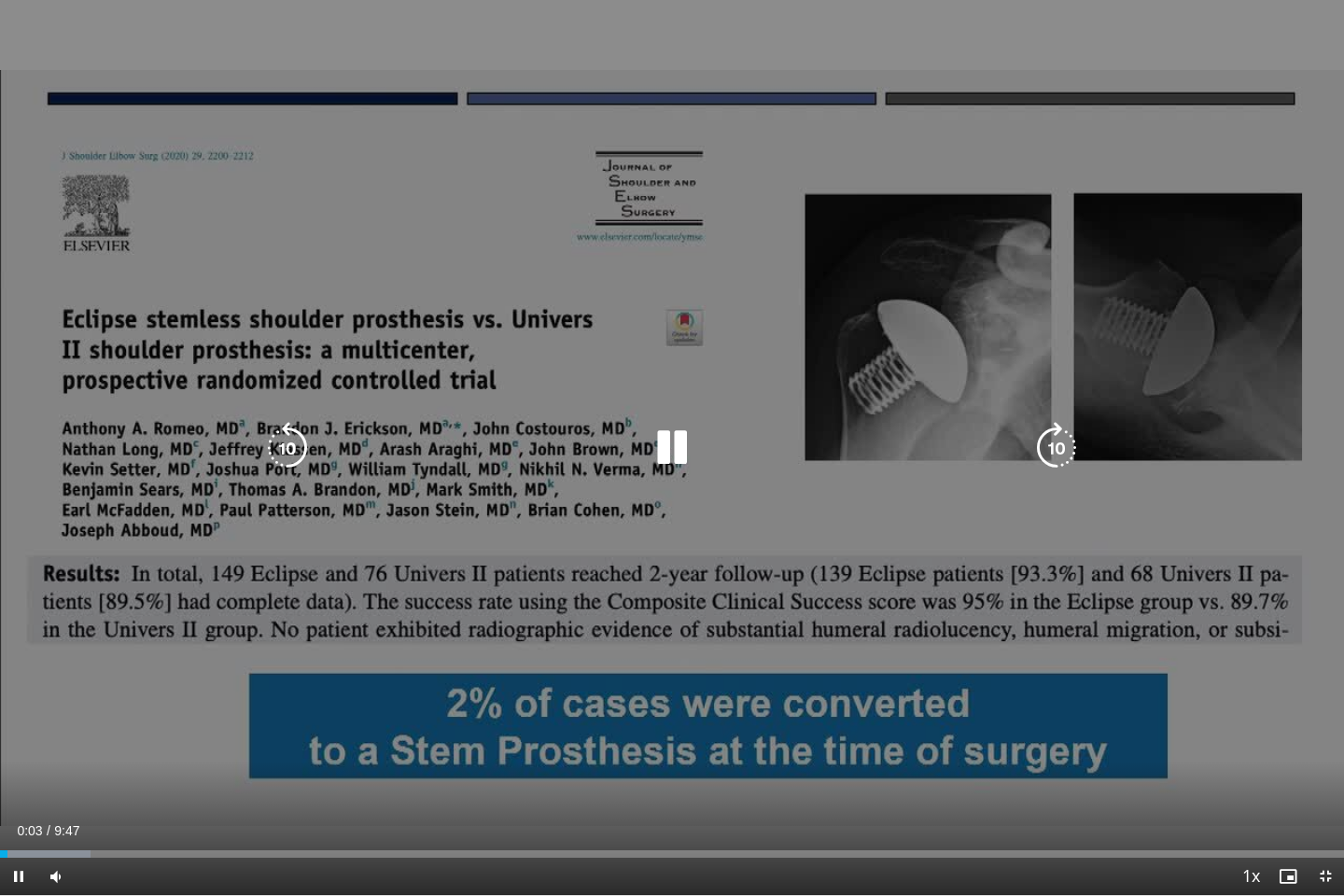 click on "10 seconds
Tap to unmute" at bounding box center [672, 447] 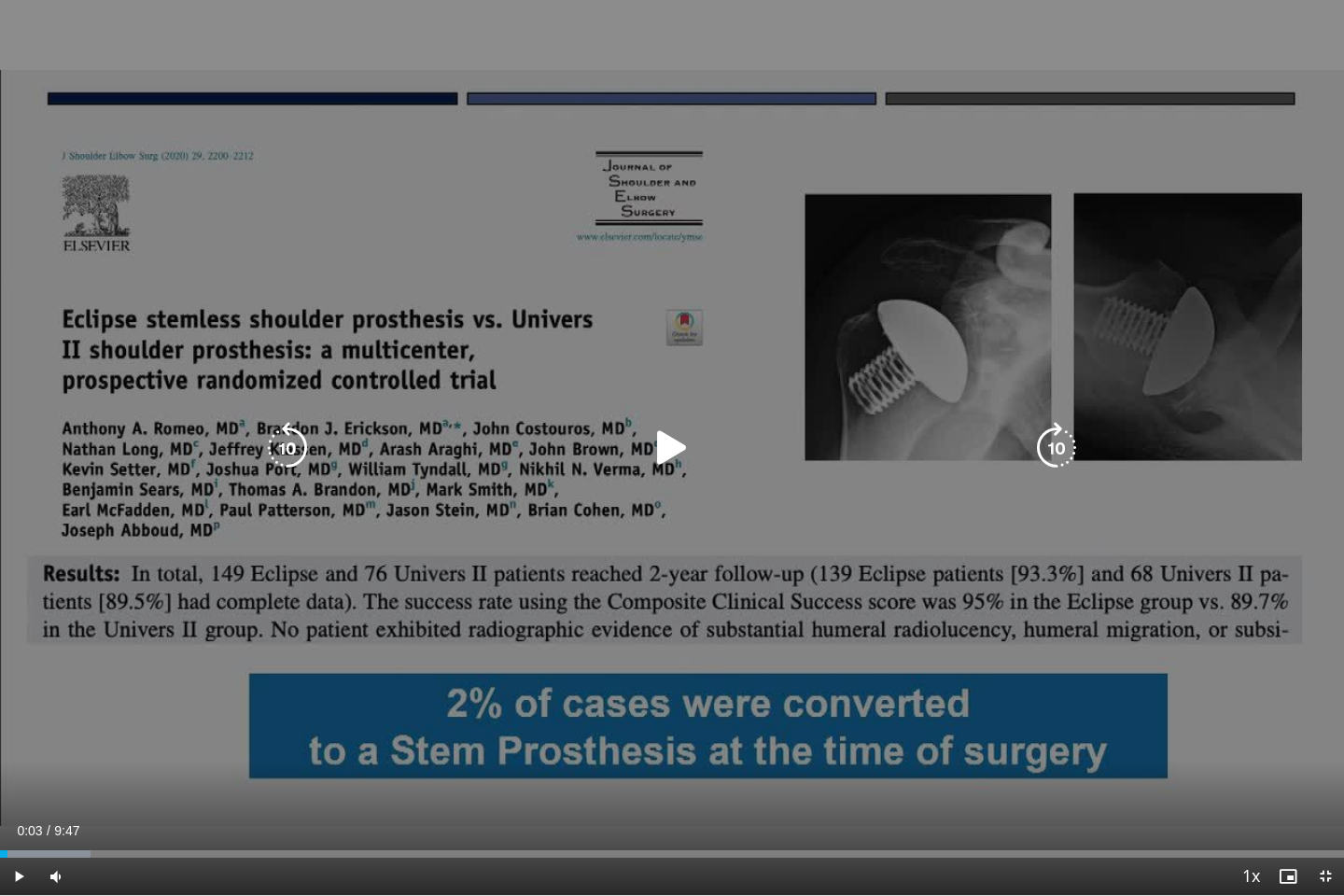 click on "10 seconds
Tap to unmute" at bounding box center [672, 447] 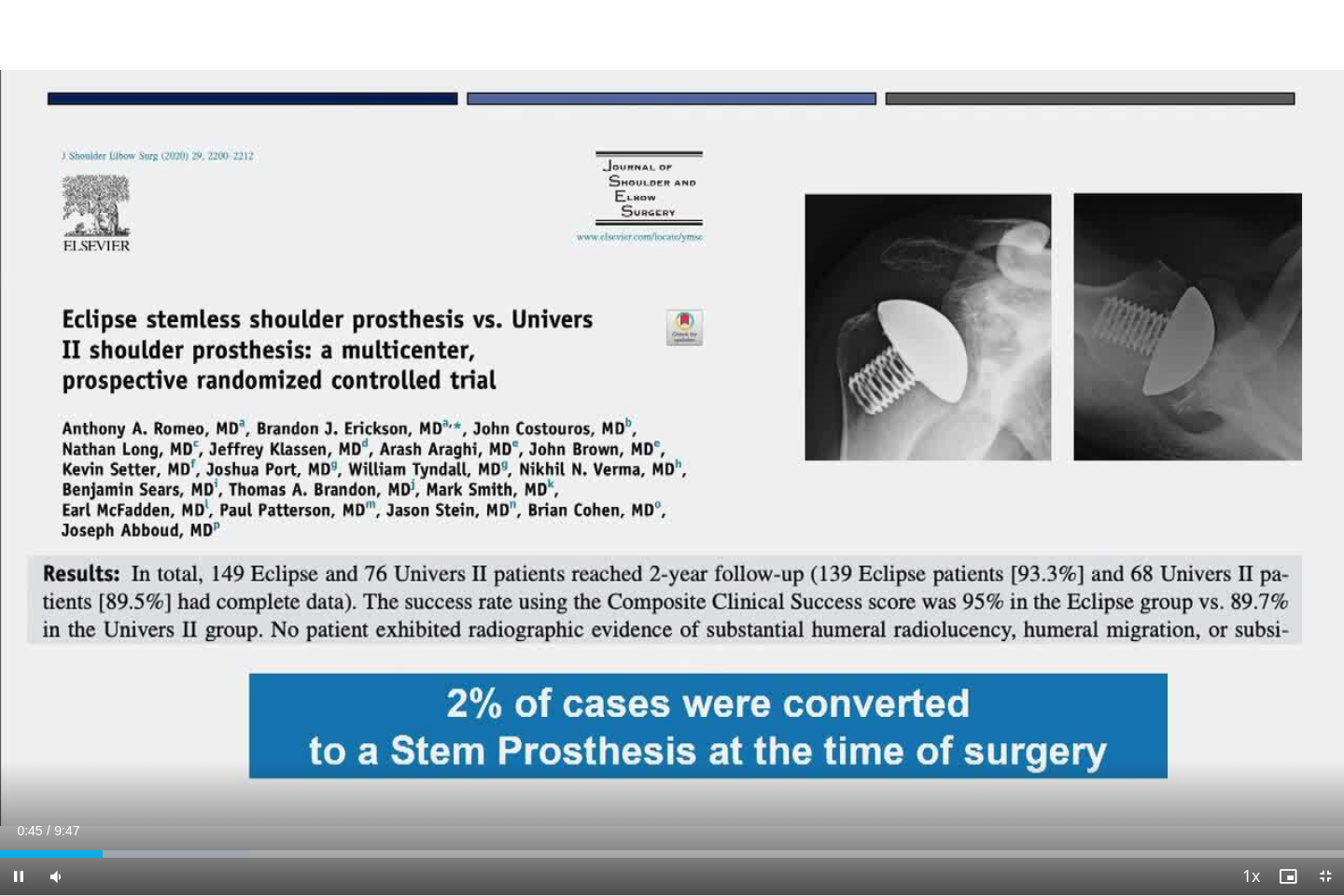 click on "10 seconds
Tap to unmute" at bounding box center [672, 447] 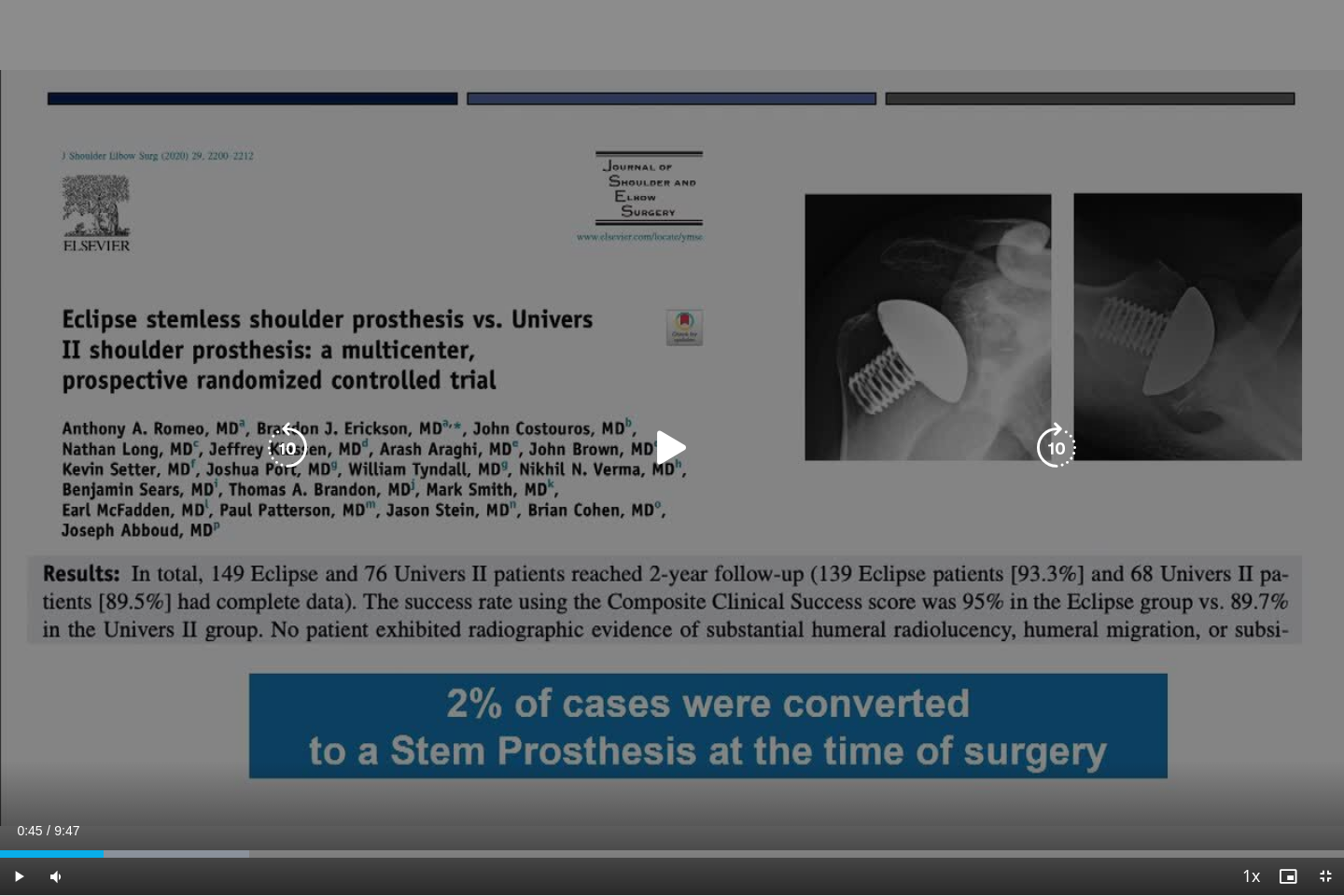 click on "10 seconds
Tap to unmute" at bounding box center (672, 447) 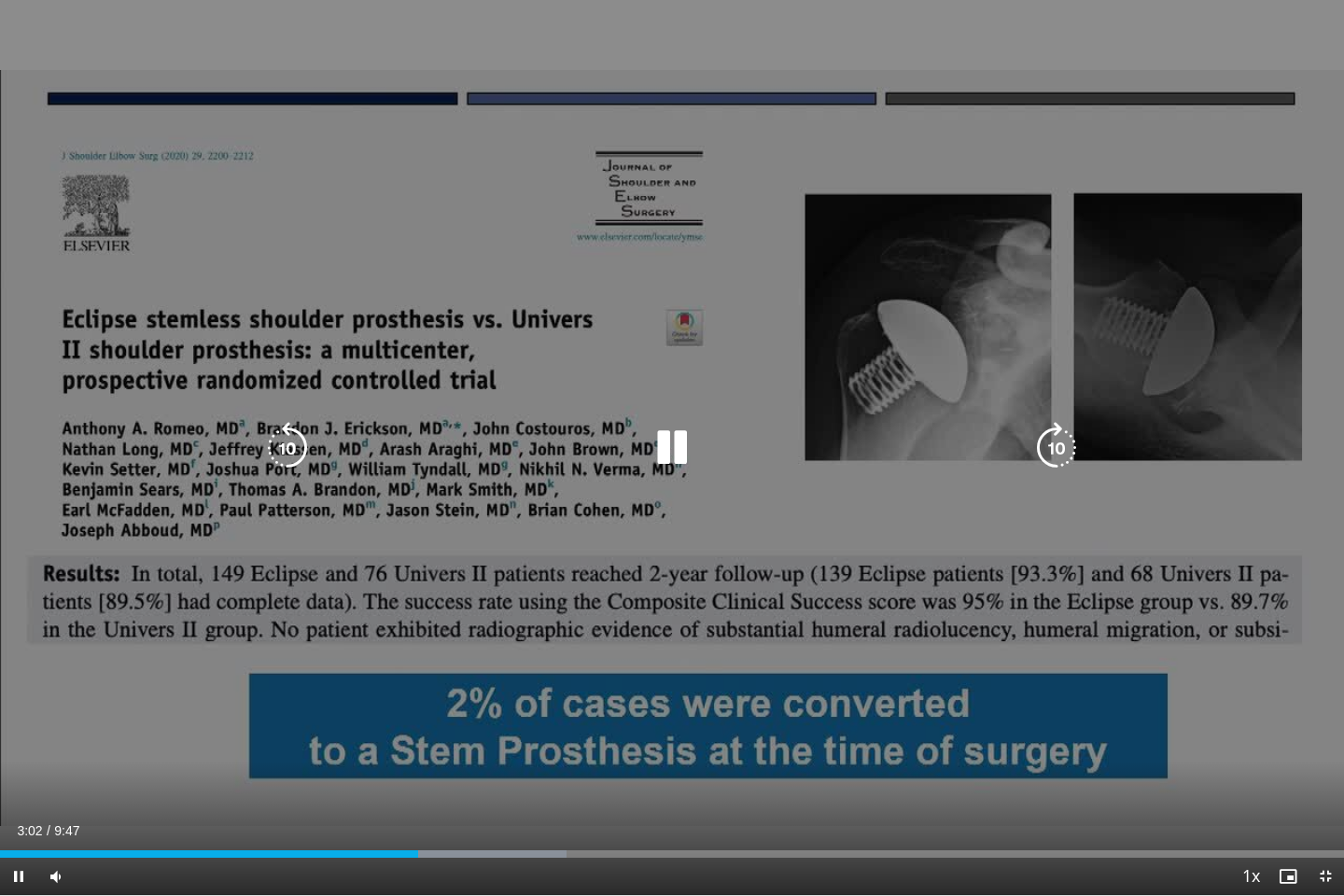 click at bounding box center [672, 448] 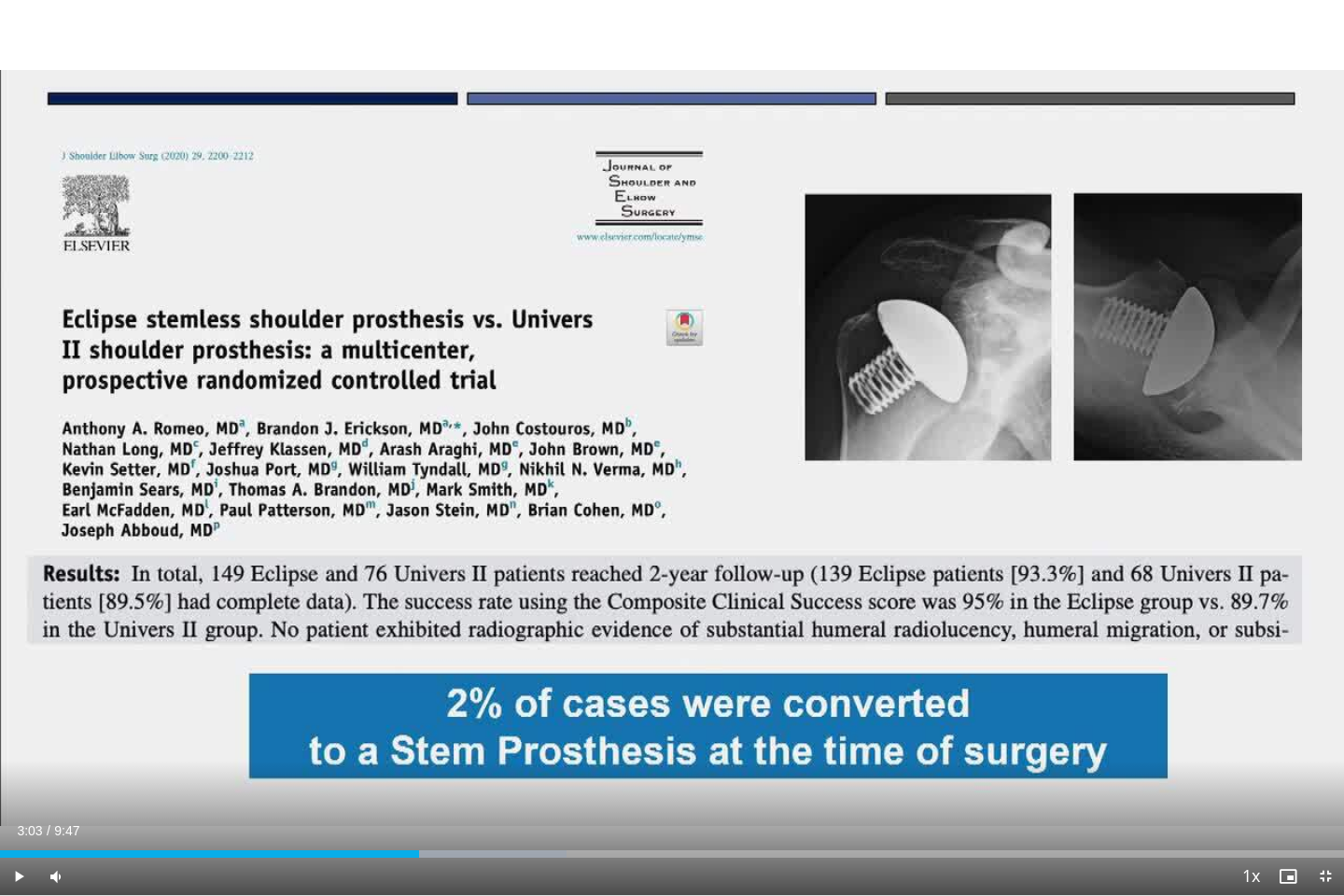 click on "10 seconds
Tap to unmute" at bounding box center (672, 447) 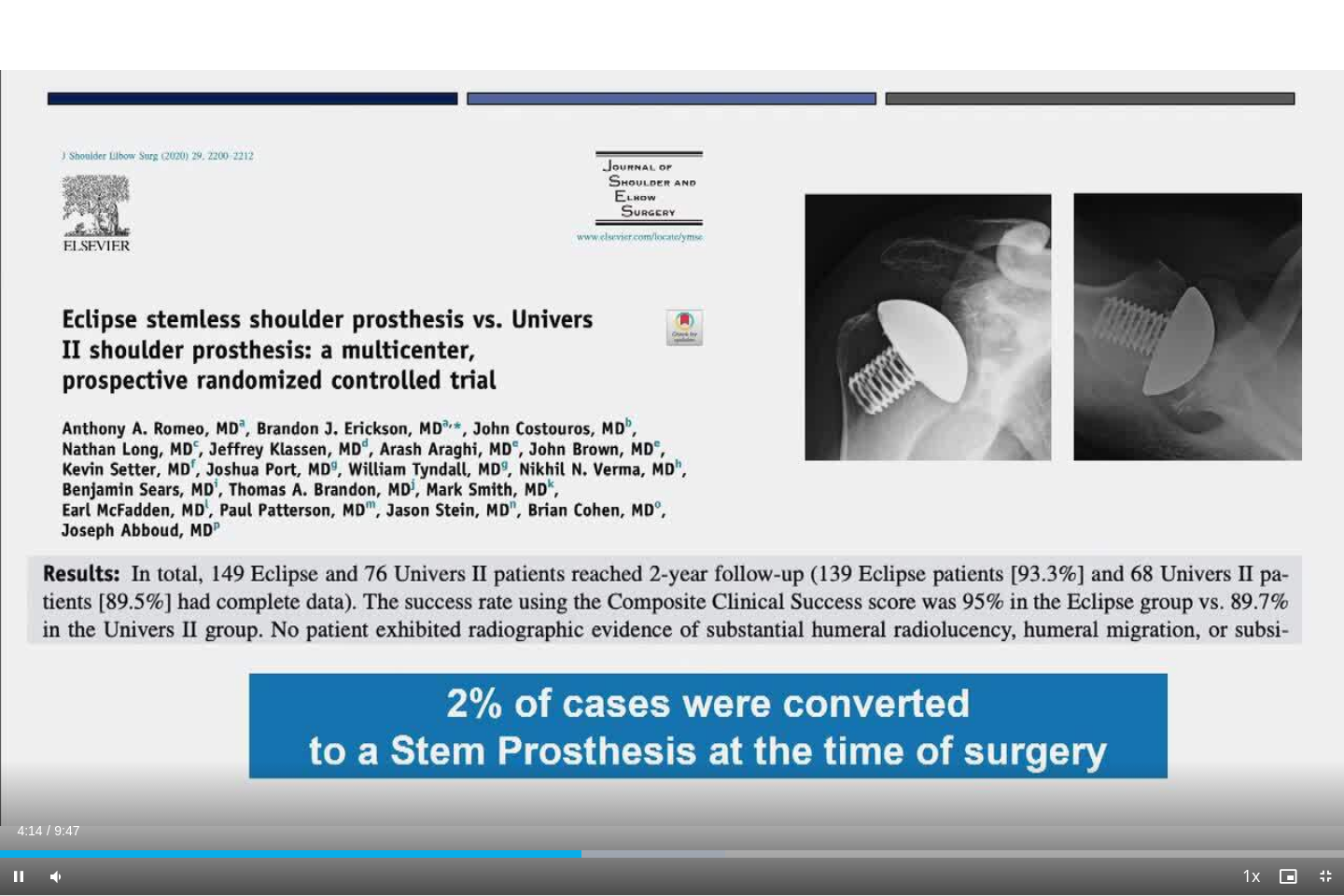 click on "10 seconds
Tap to unmute" at bounding box center (672, 447) 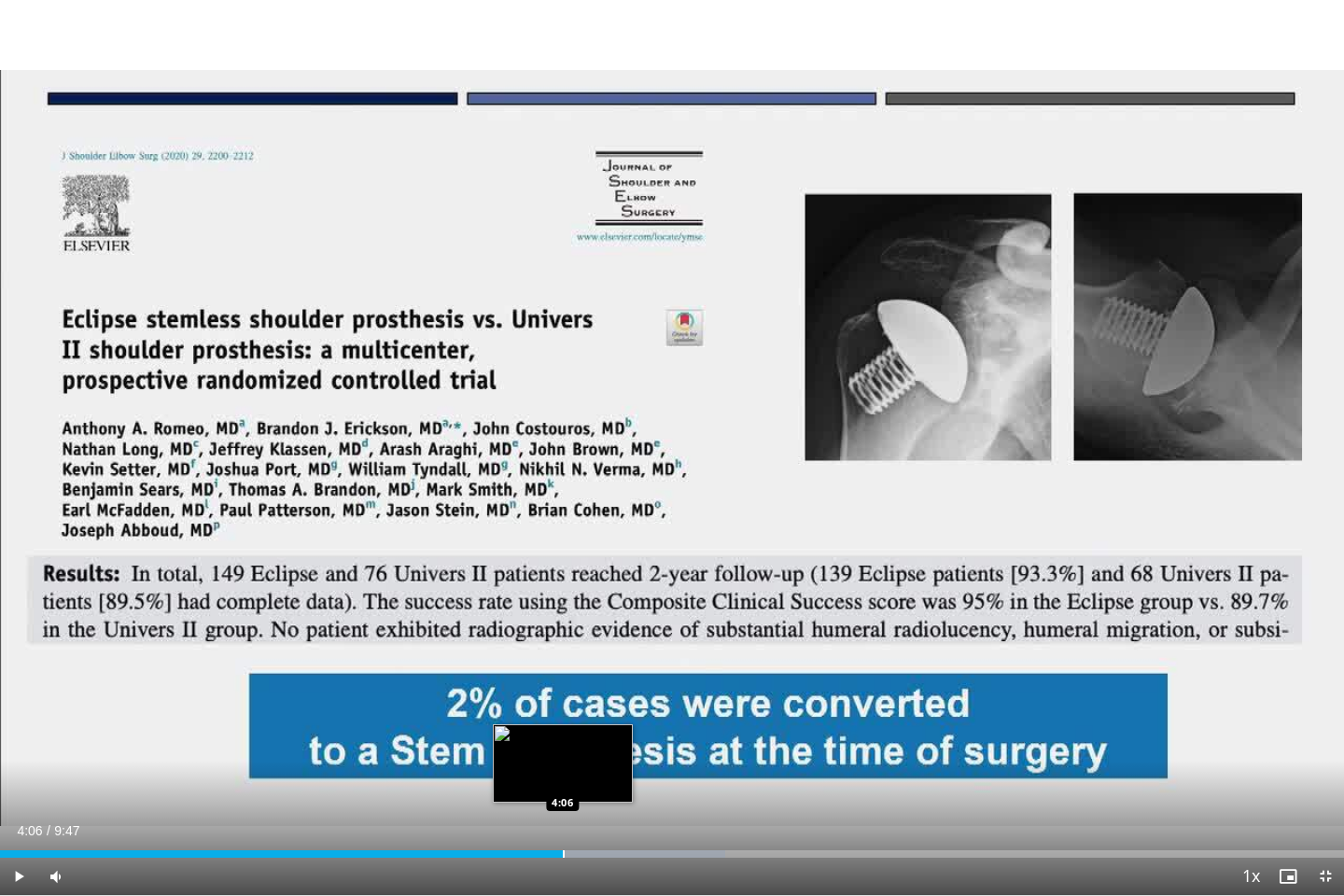 click at bounding box center (564, 854) 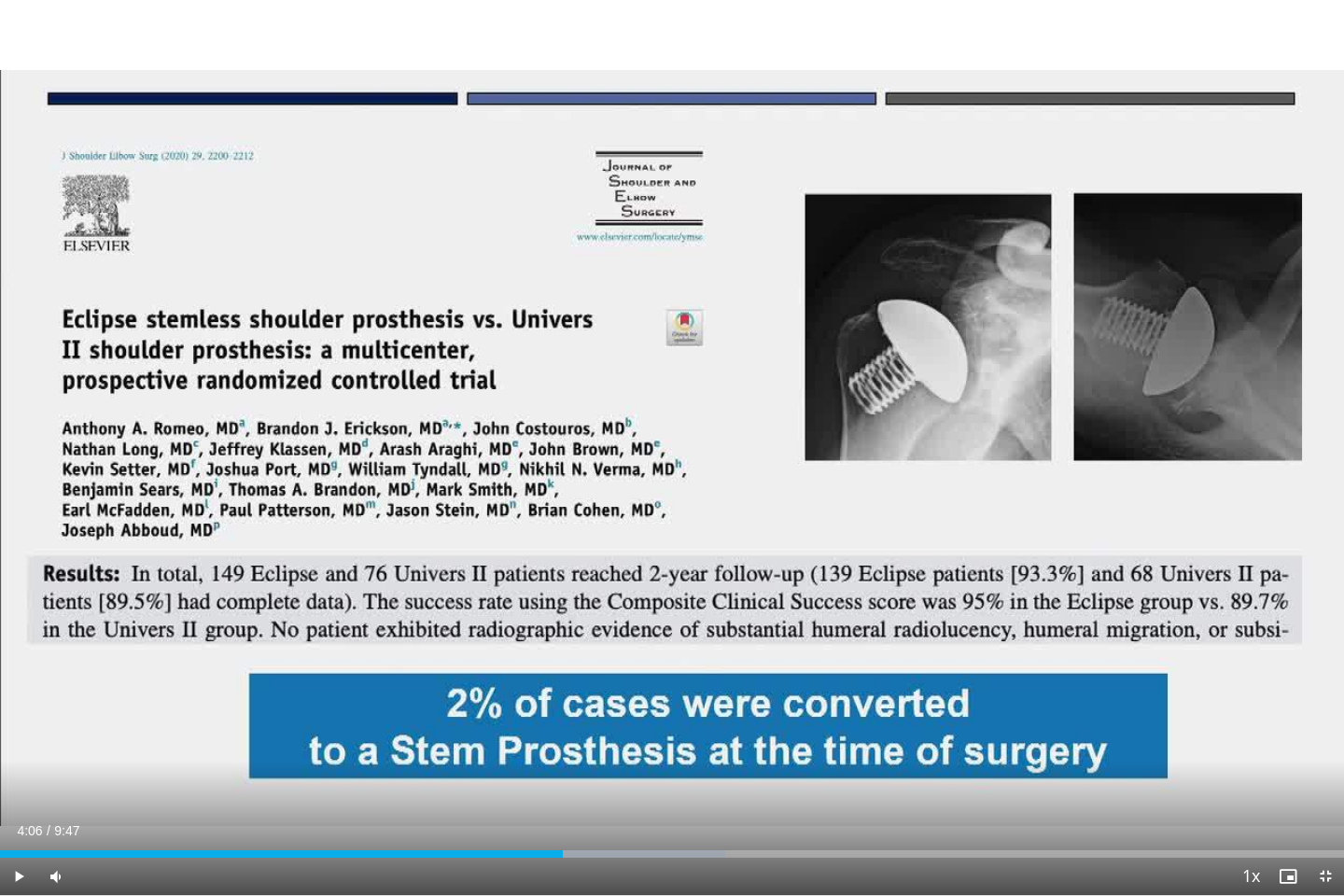 click on "10 seconds
Tap to unmute" at bounding box center (672, 447) 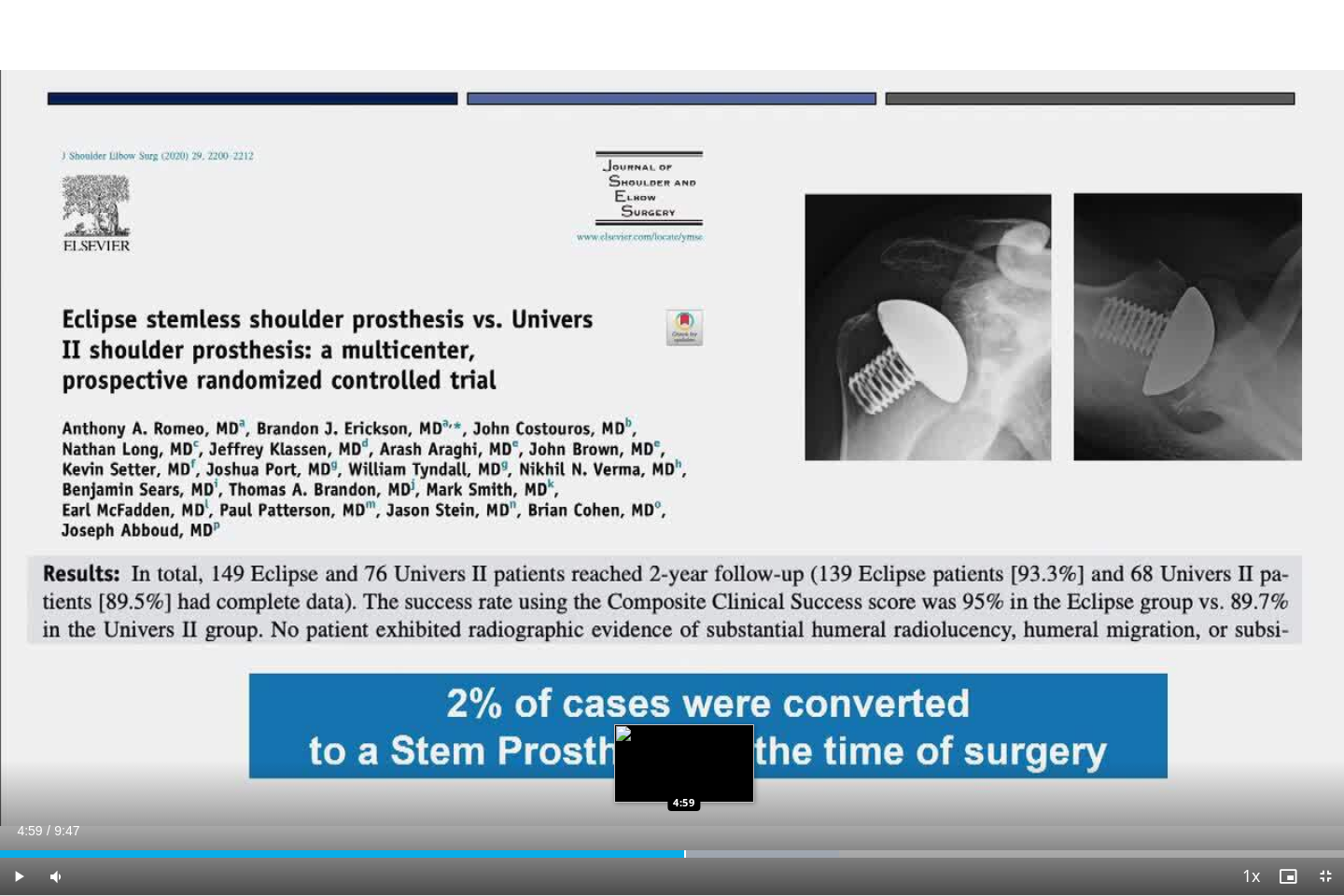click at bounding box center (685, 854) 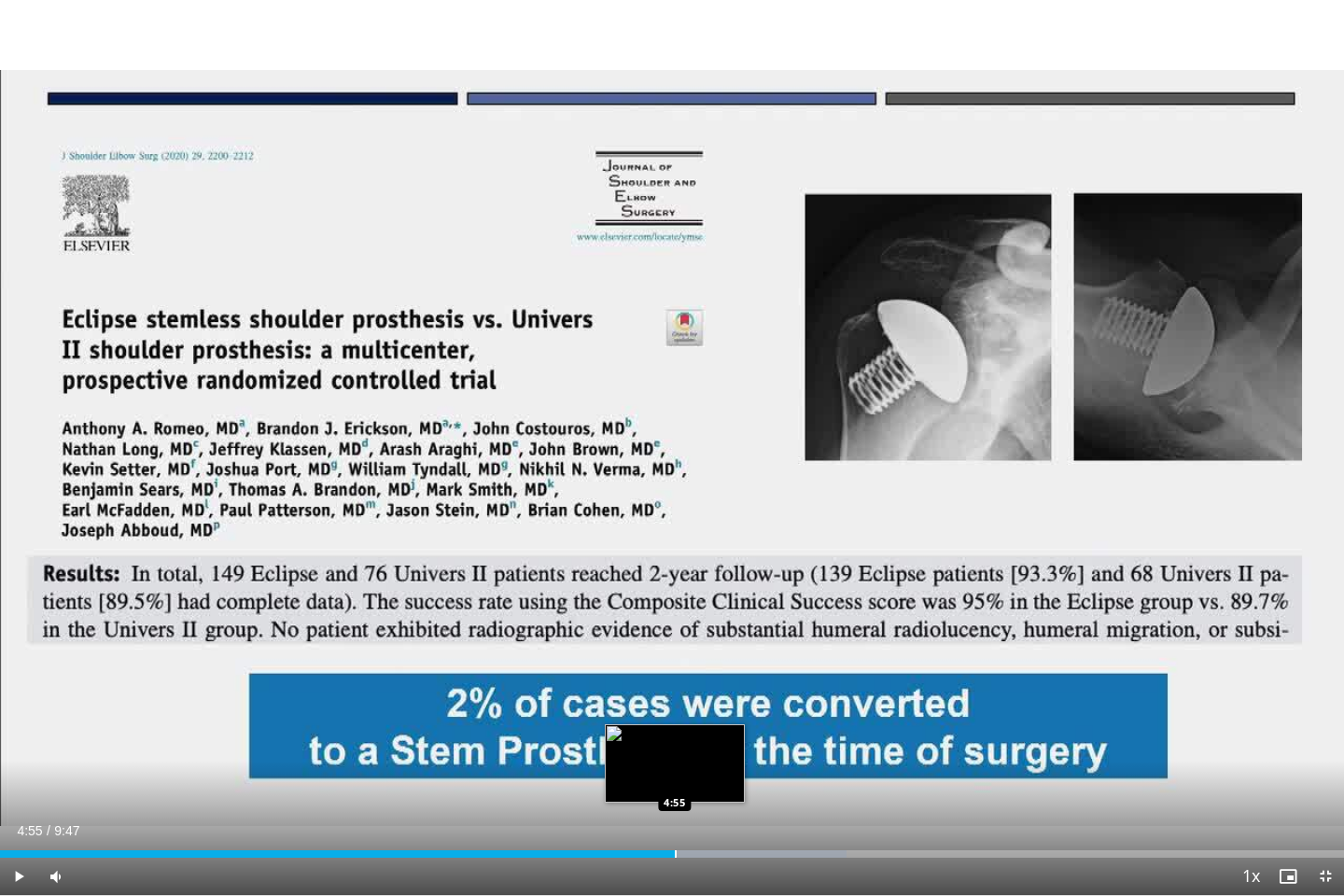 click at bounding box center [676, 854] 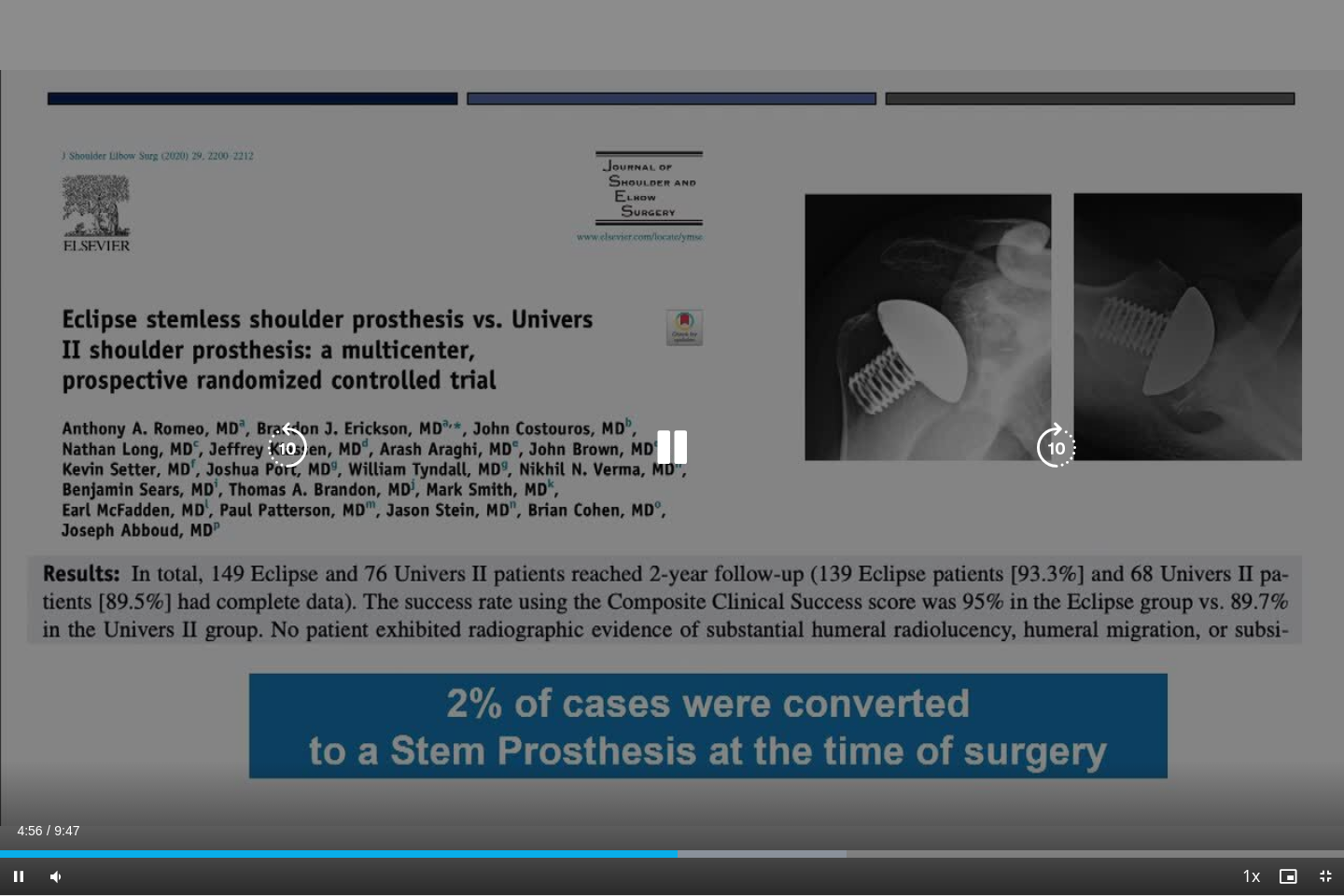 click on "10 seconds
Tap to unmute" at bounding box center (672, 447) 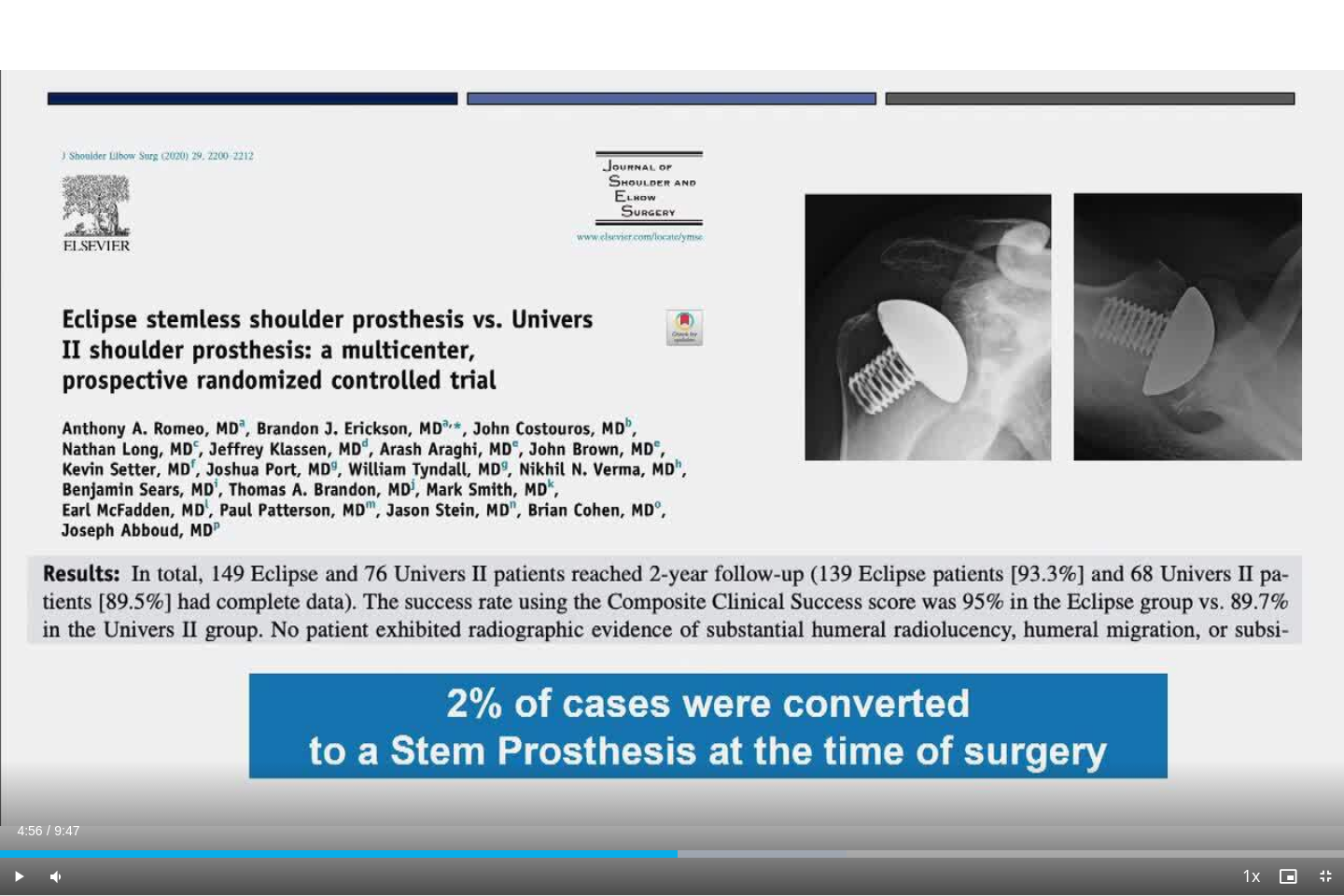 drag, startPoint x: 846, startPoint y: 793, endPoint x: 769, endPoint y: 805, distance: 77.9295 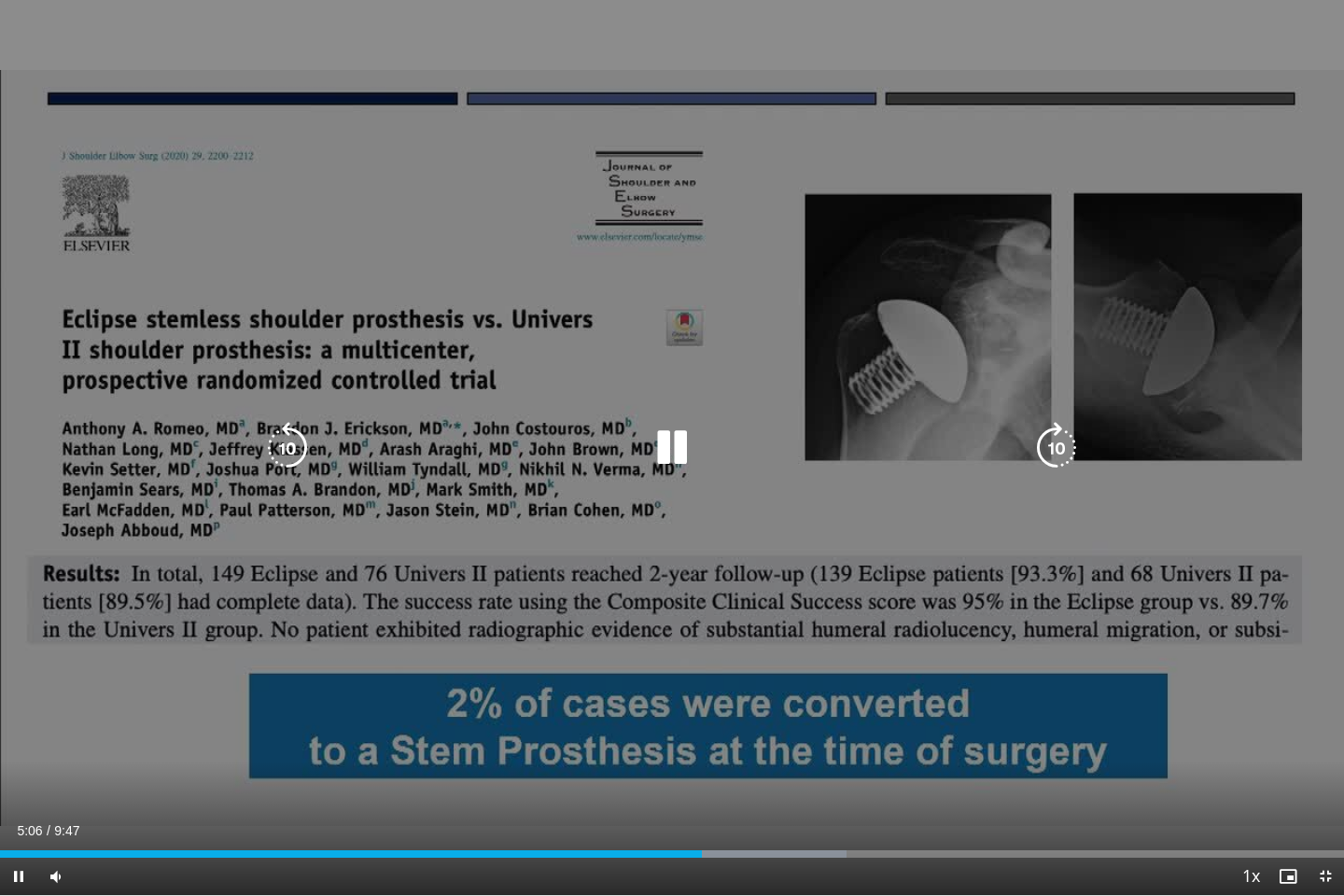 click on "10 seconds
Tap to unmute" at bounding box center [672, 447] 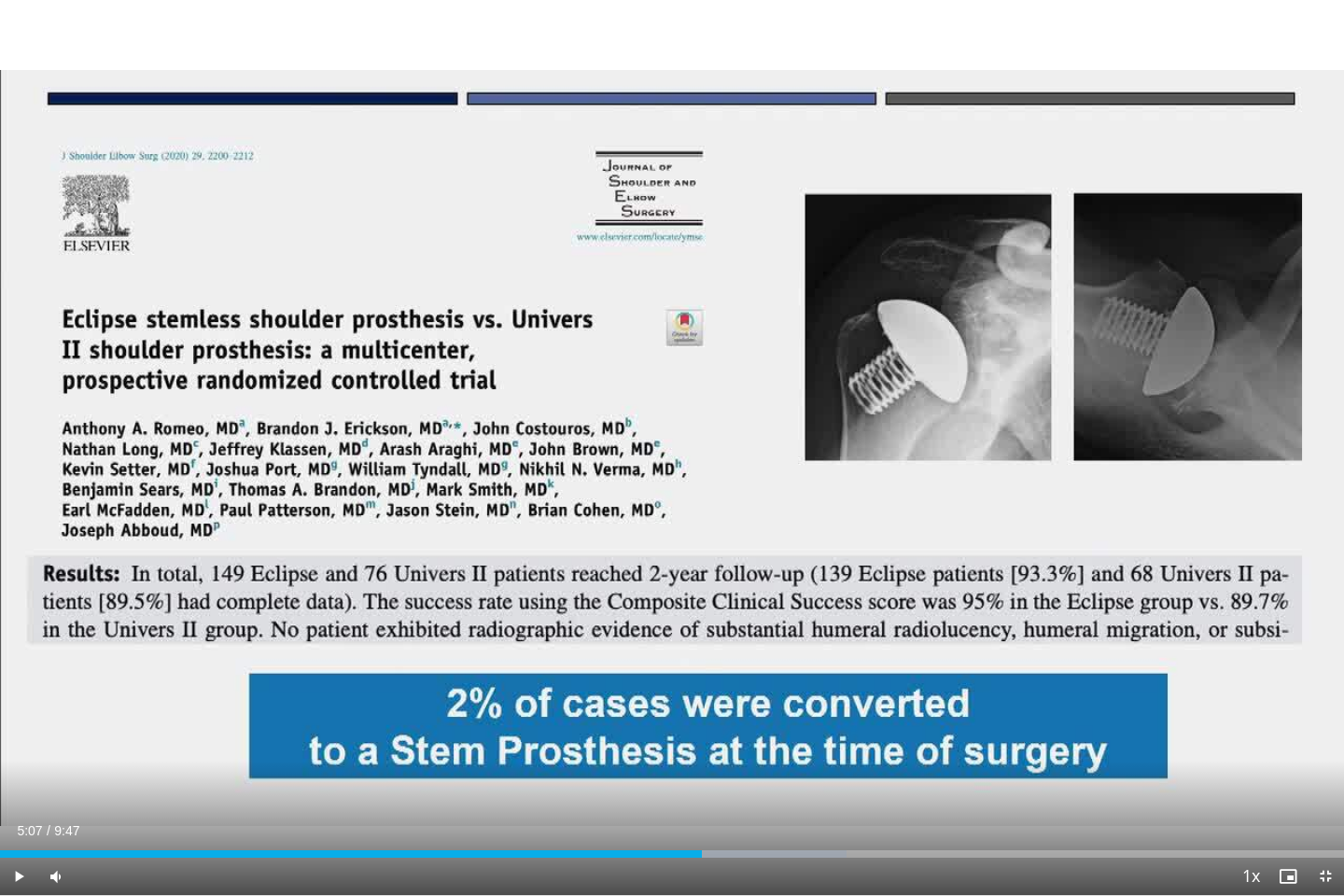 click on "10 seconds
Tap to unmute" at bounding box center [672, 447] 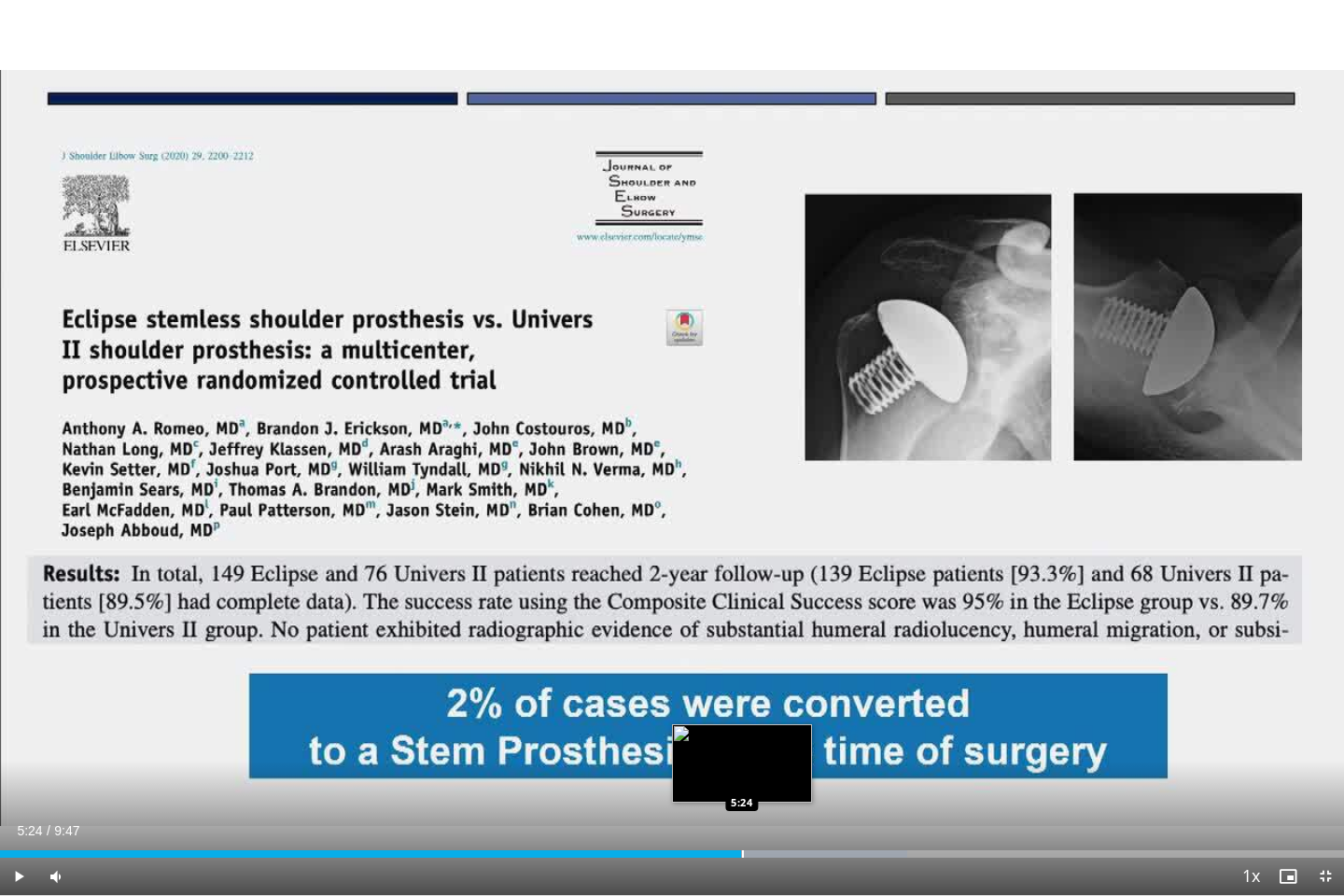 click on "5:31" at bounding box center [371, 854] 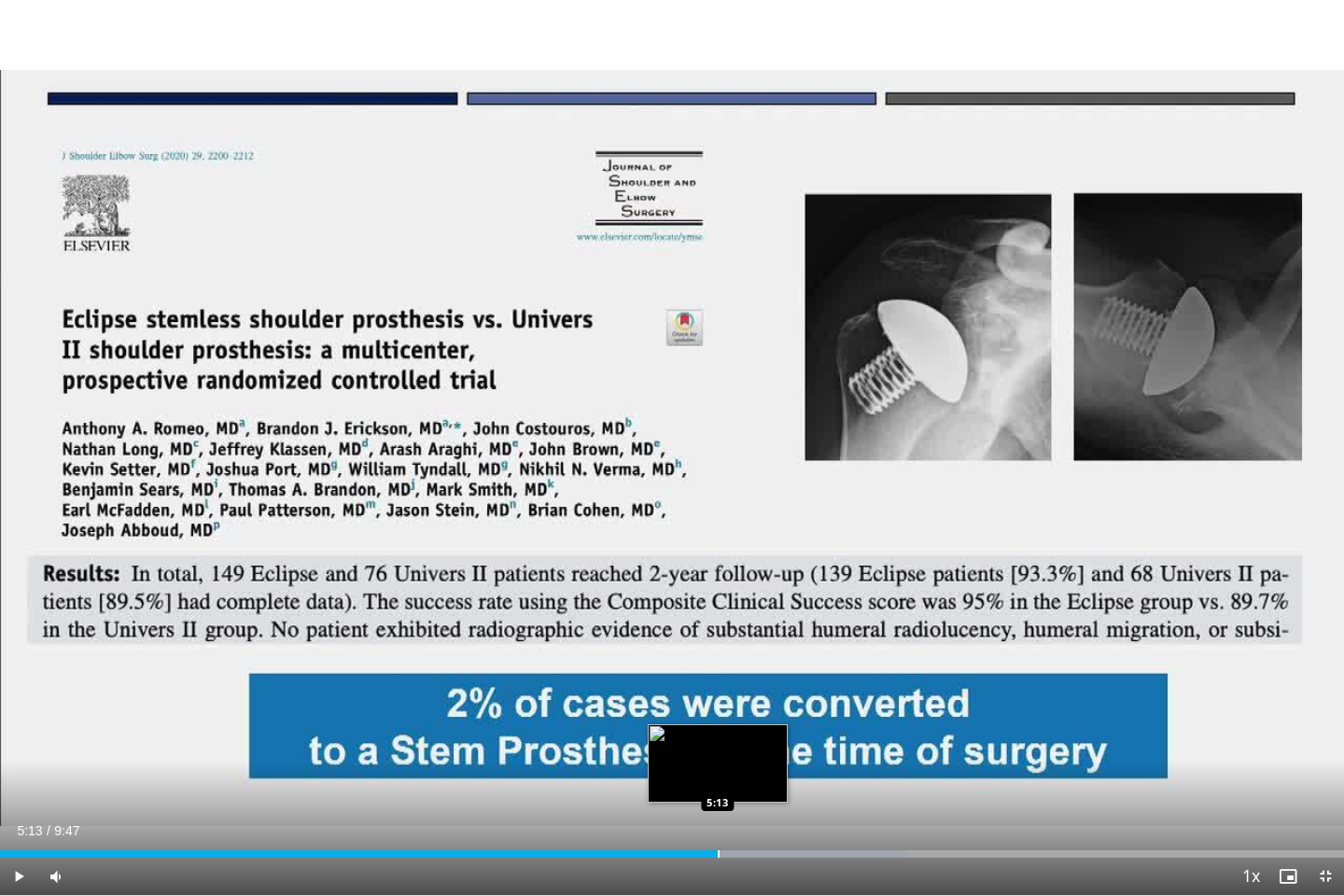 click at bounding box center [719, 854] 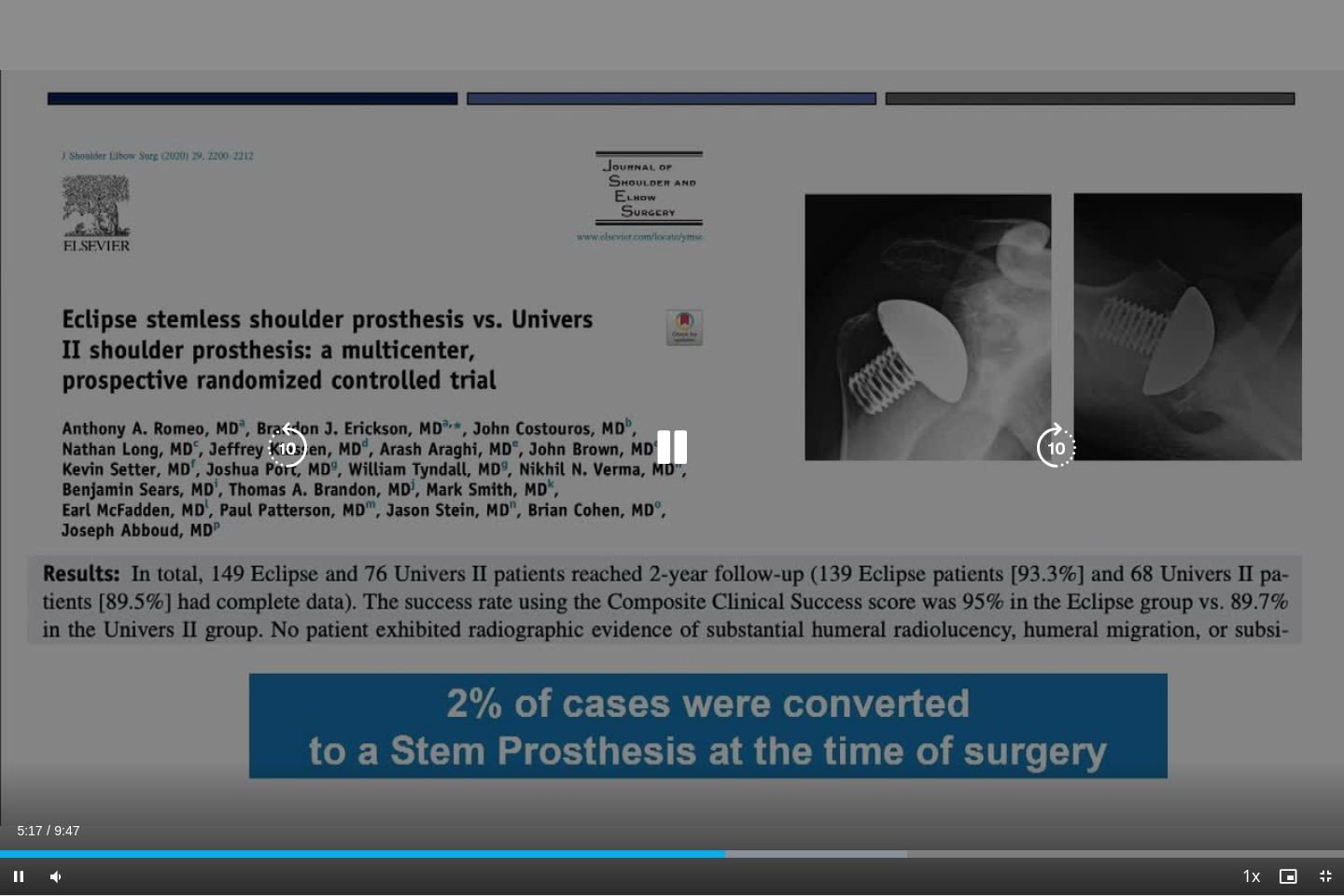 click on "10 seconds
Tap to unmute" at bounding box center [672, 447] 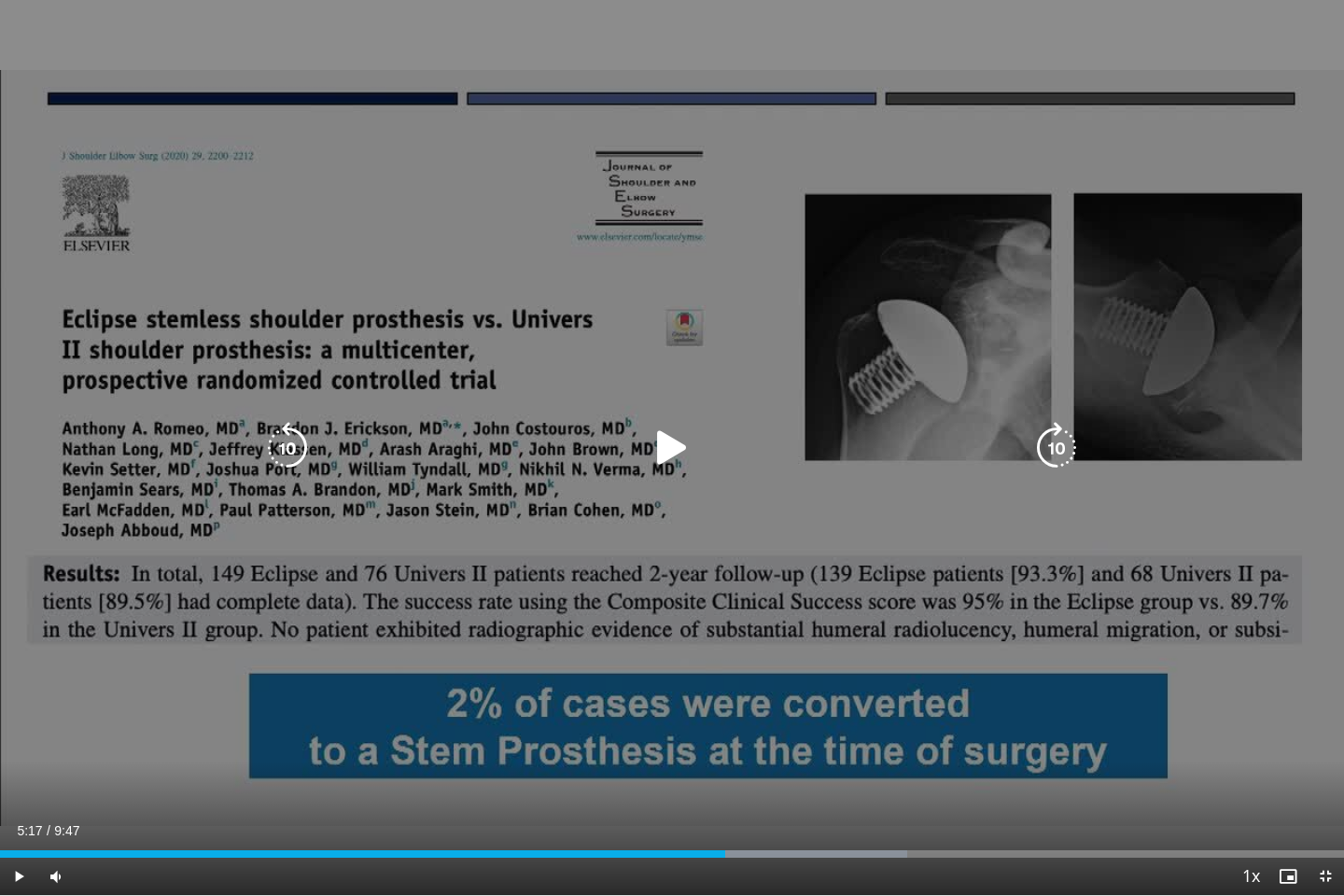 click at bounding box center (672, 448) 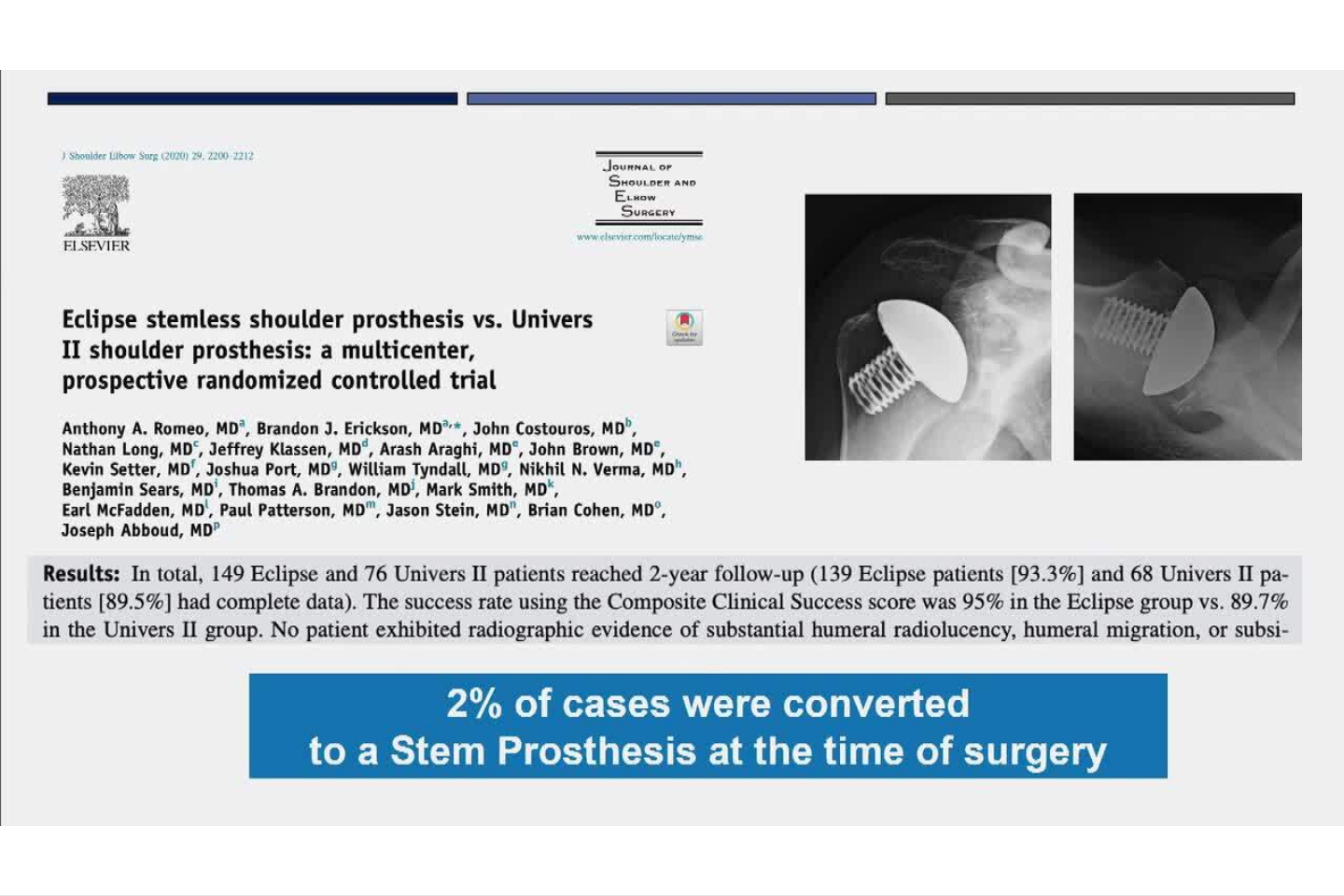 click on "10 seconds
Tap to unmute" at bounding box center [672, 447] 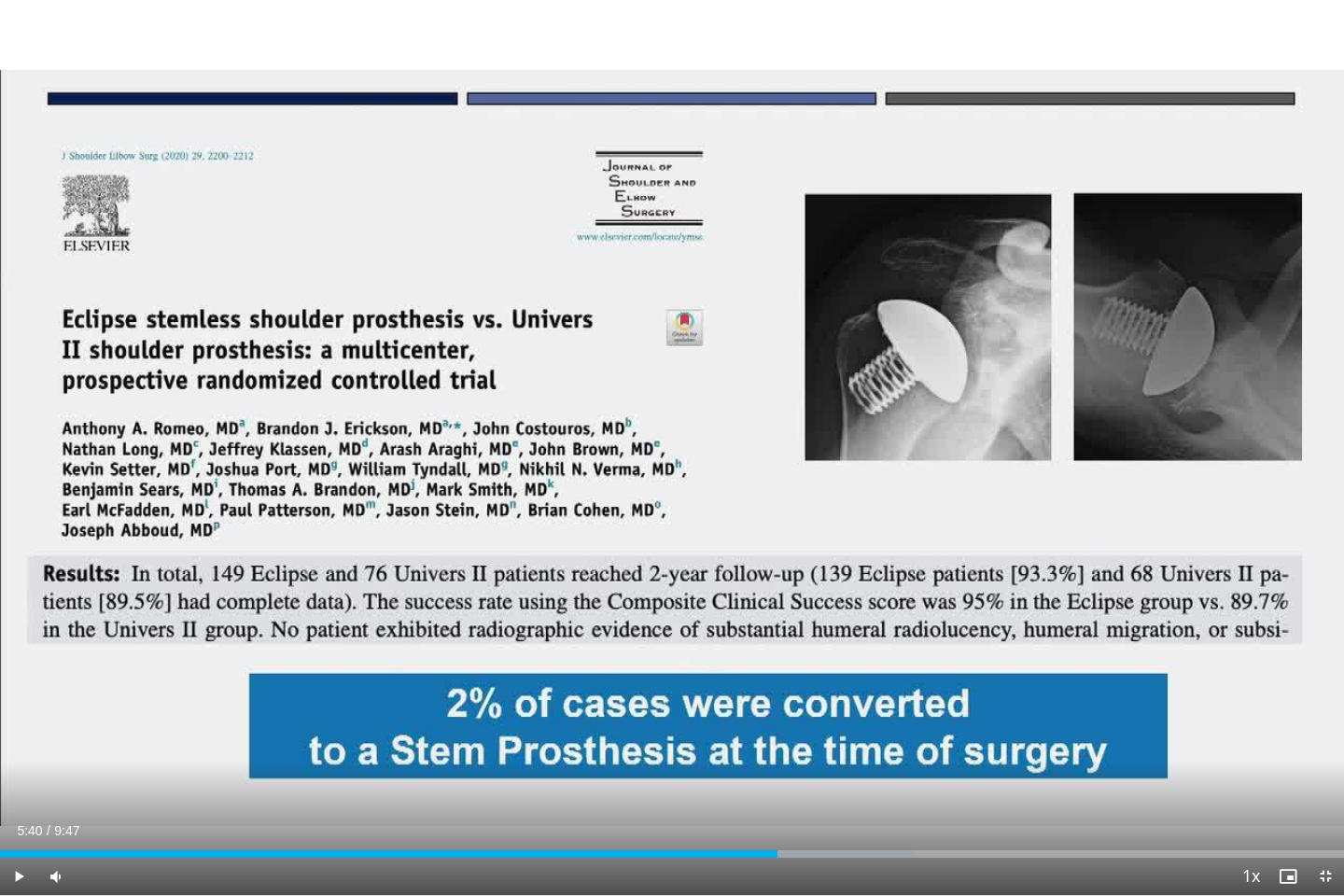 click on "10 seconds
Tap to unmute" at bounding box center (672, 447) 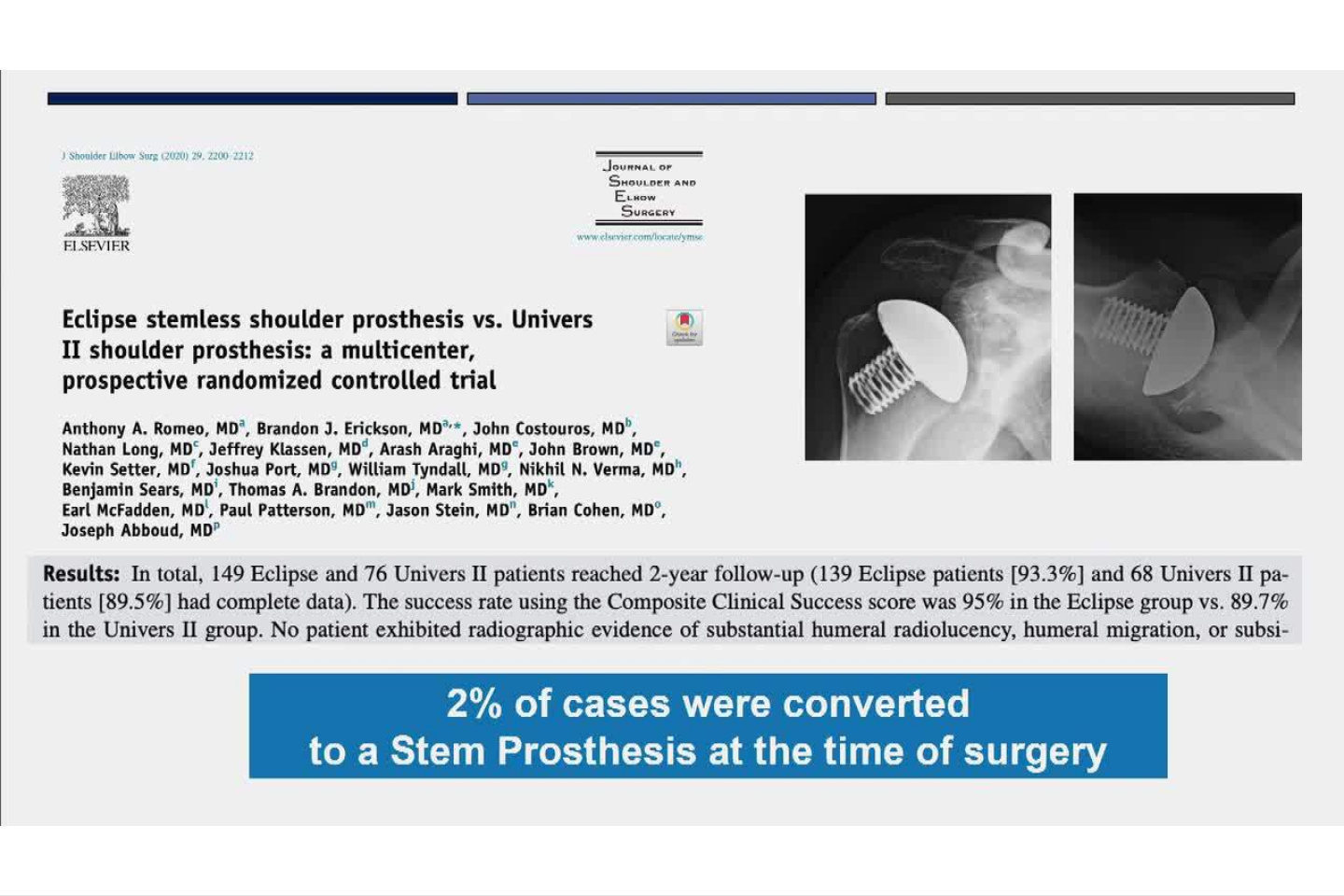 click on "10 seconds
Tap to unmute" at bounding box center [672, 447] 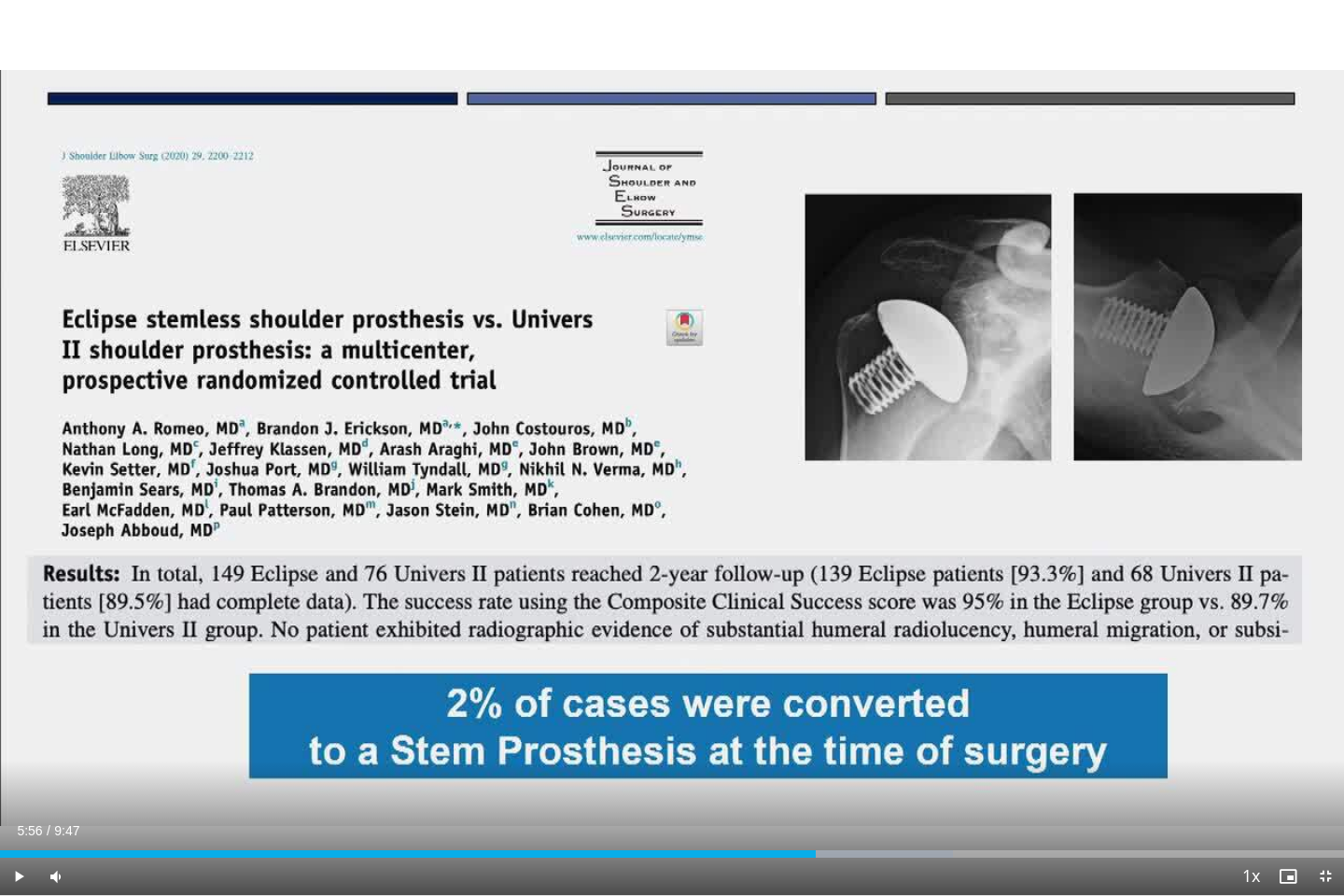 click on "10 seconds
Tap to unmute" at bounding box center (672, 447) 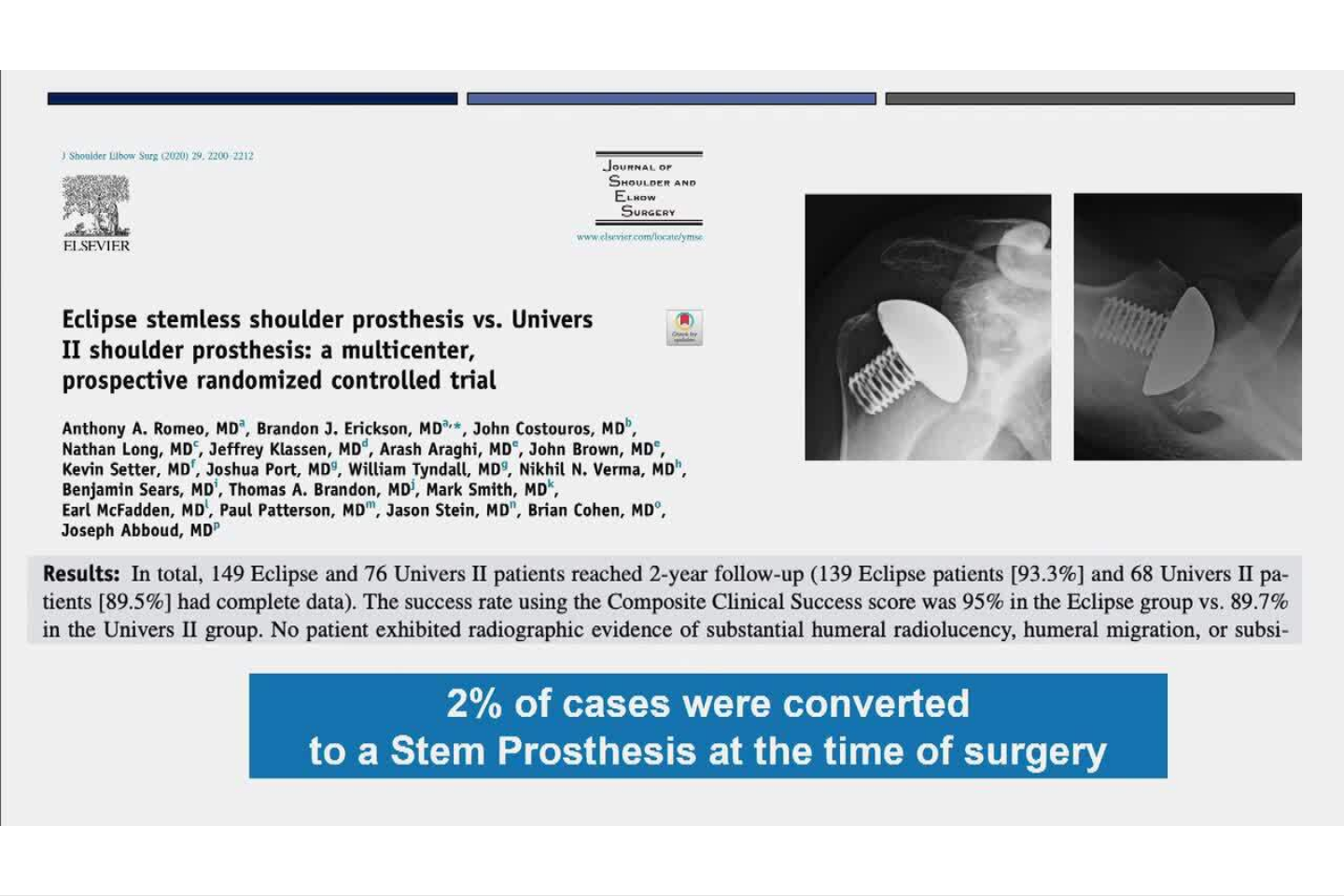 click on "10 seconds
Tap to unmute" at bounding box center (672, 447) 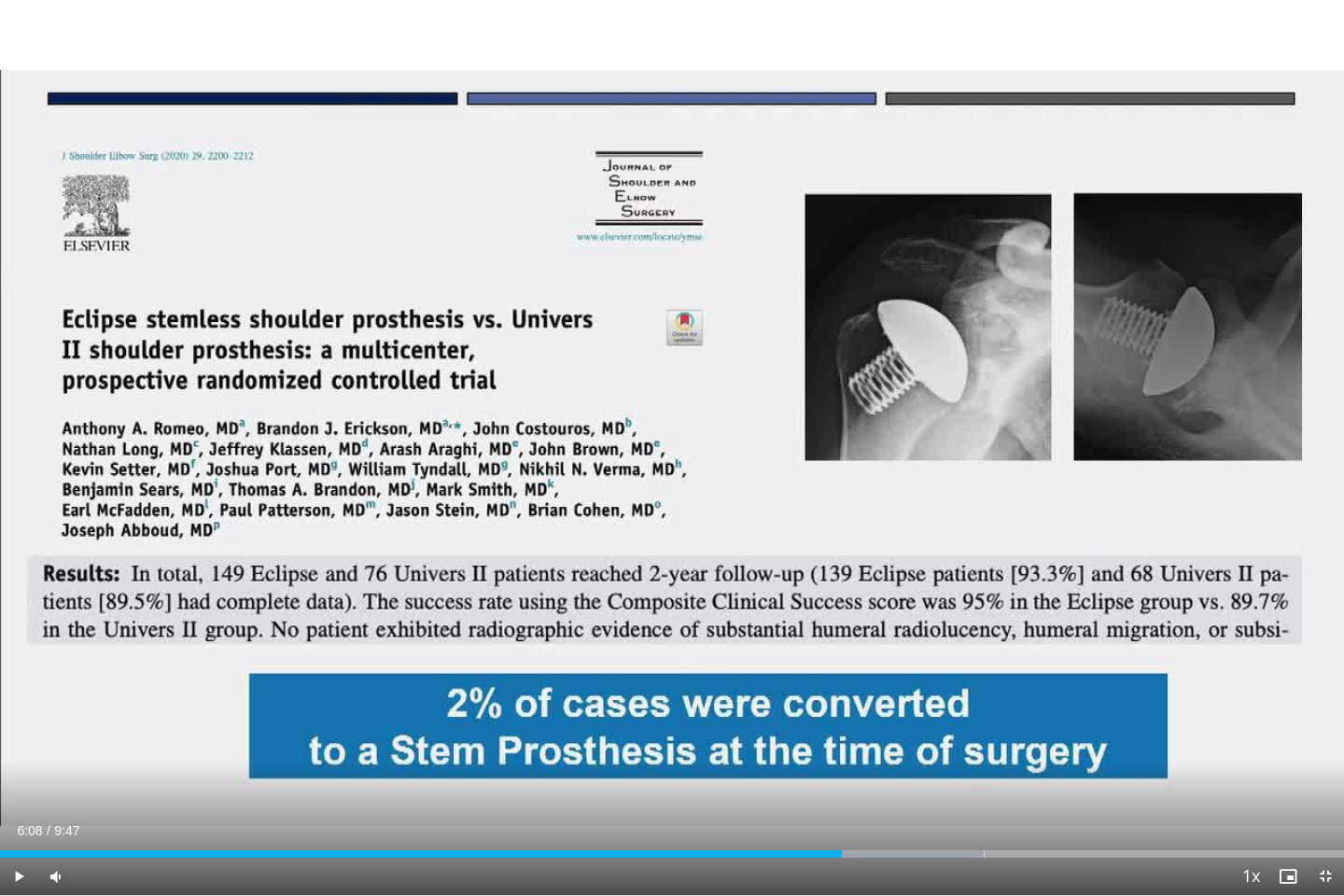 click on "10 seconds
Tap to unmute" at bounding box center [672, 447] 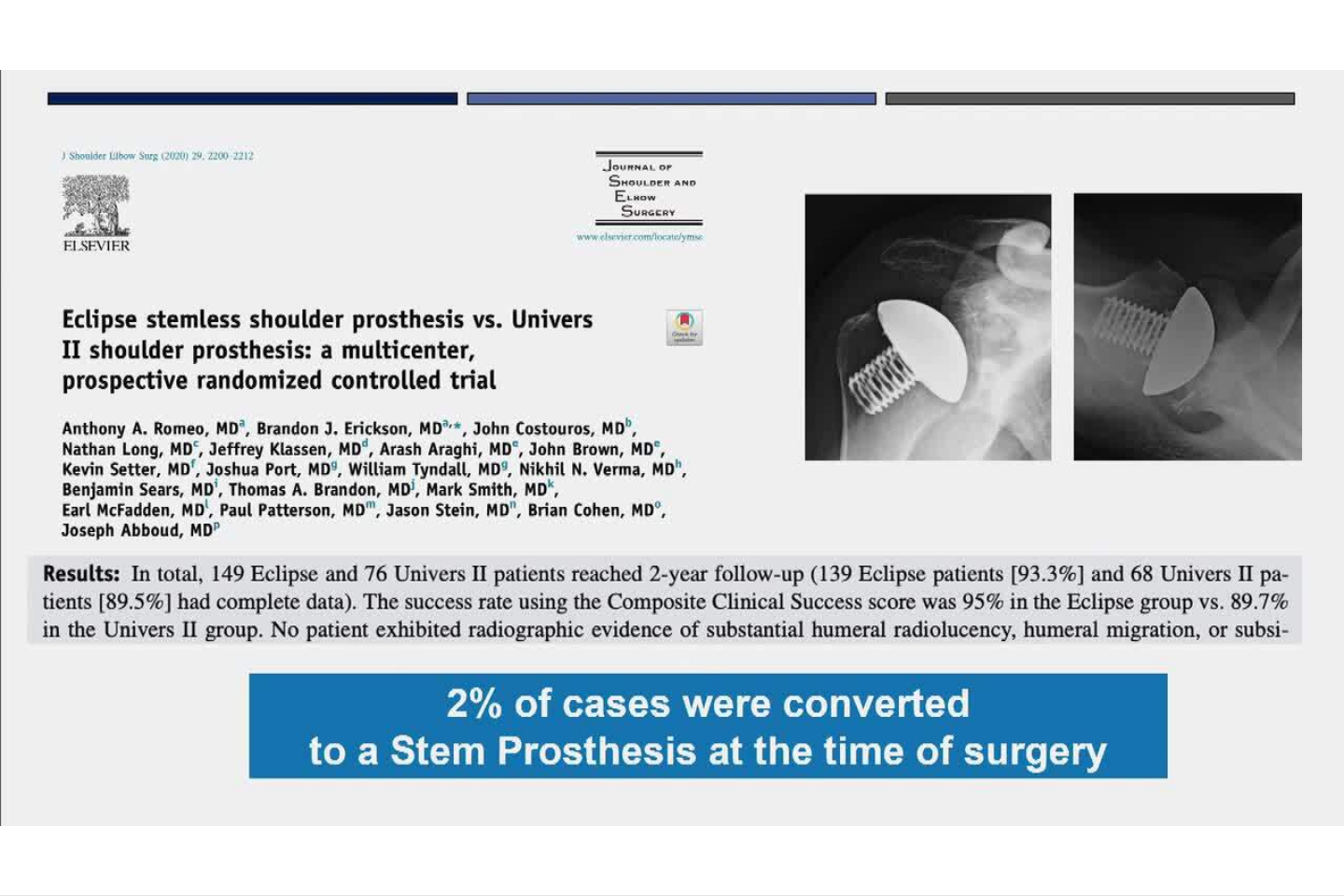 click on "10 seconds
Tap to unmute" at bounding box center [672, 447] 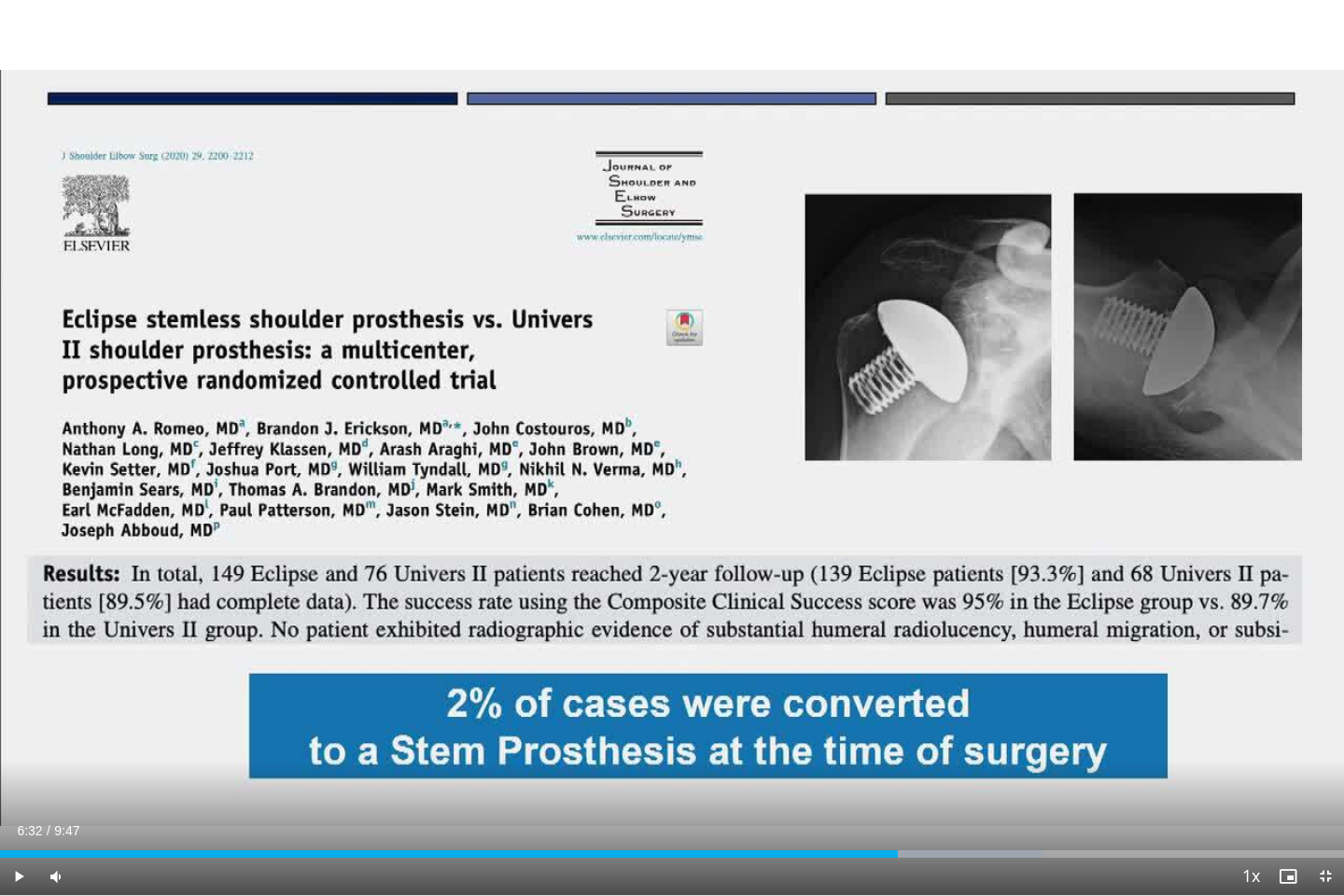 click on "10 seconds
Tap to unmute" at bounding box center (672, 447) 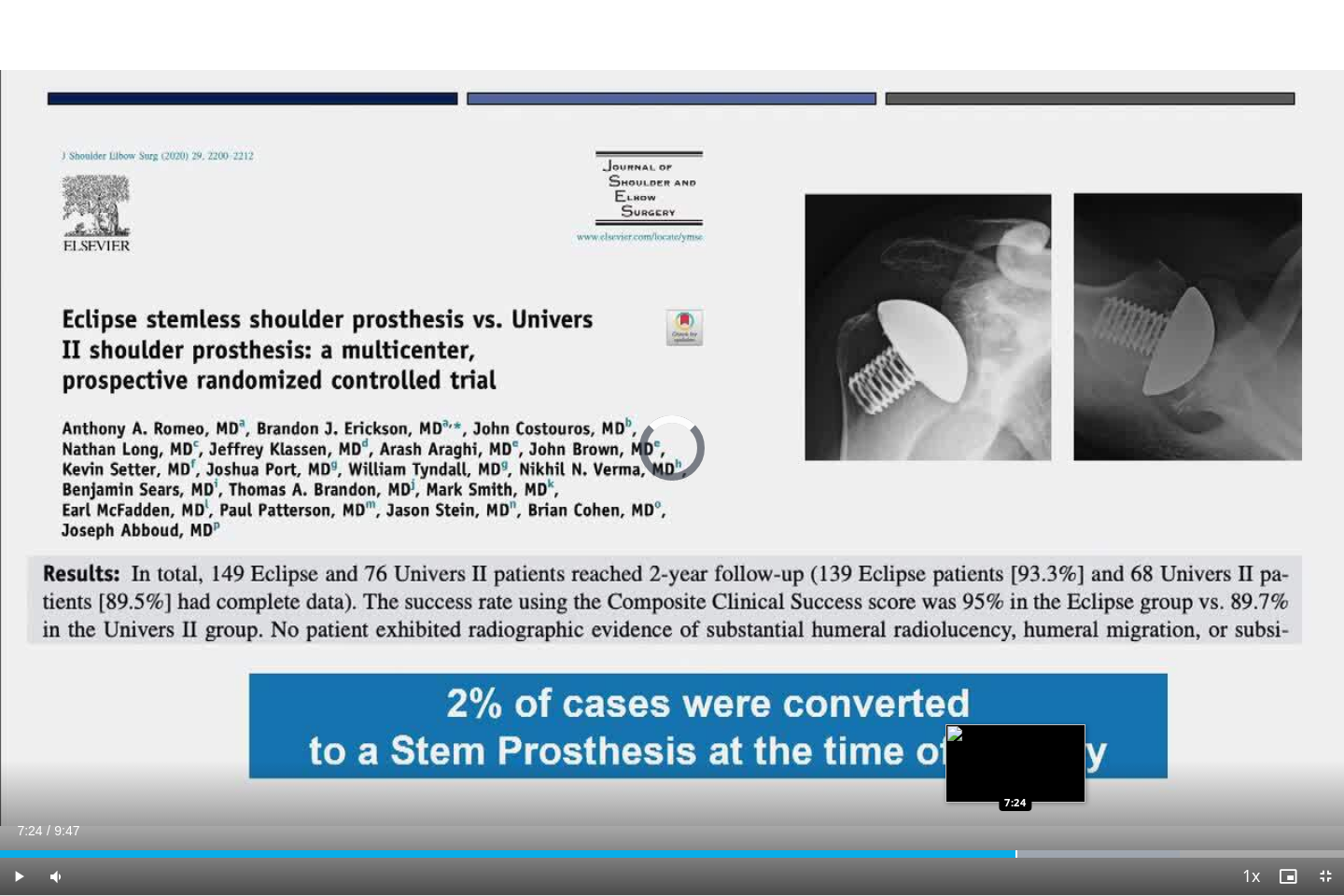 click at bounding box center [1016, 854] 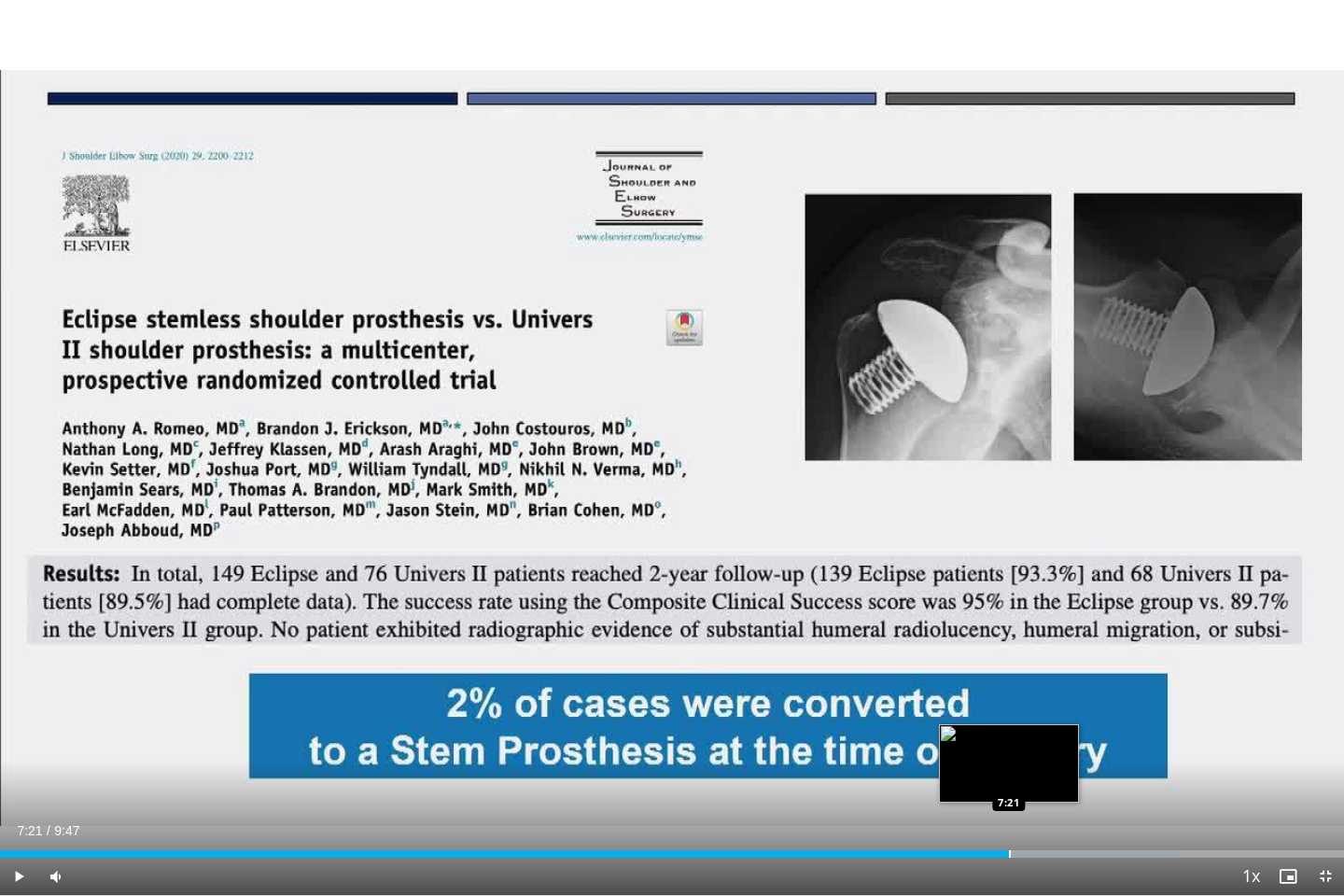 click at bounding box center [1010, 854] 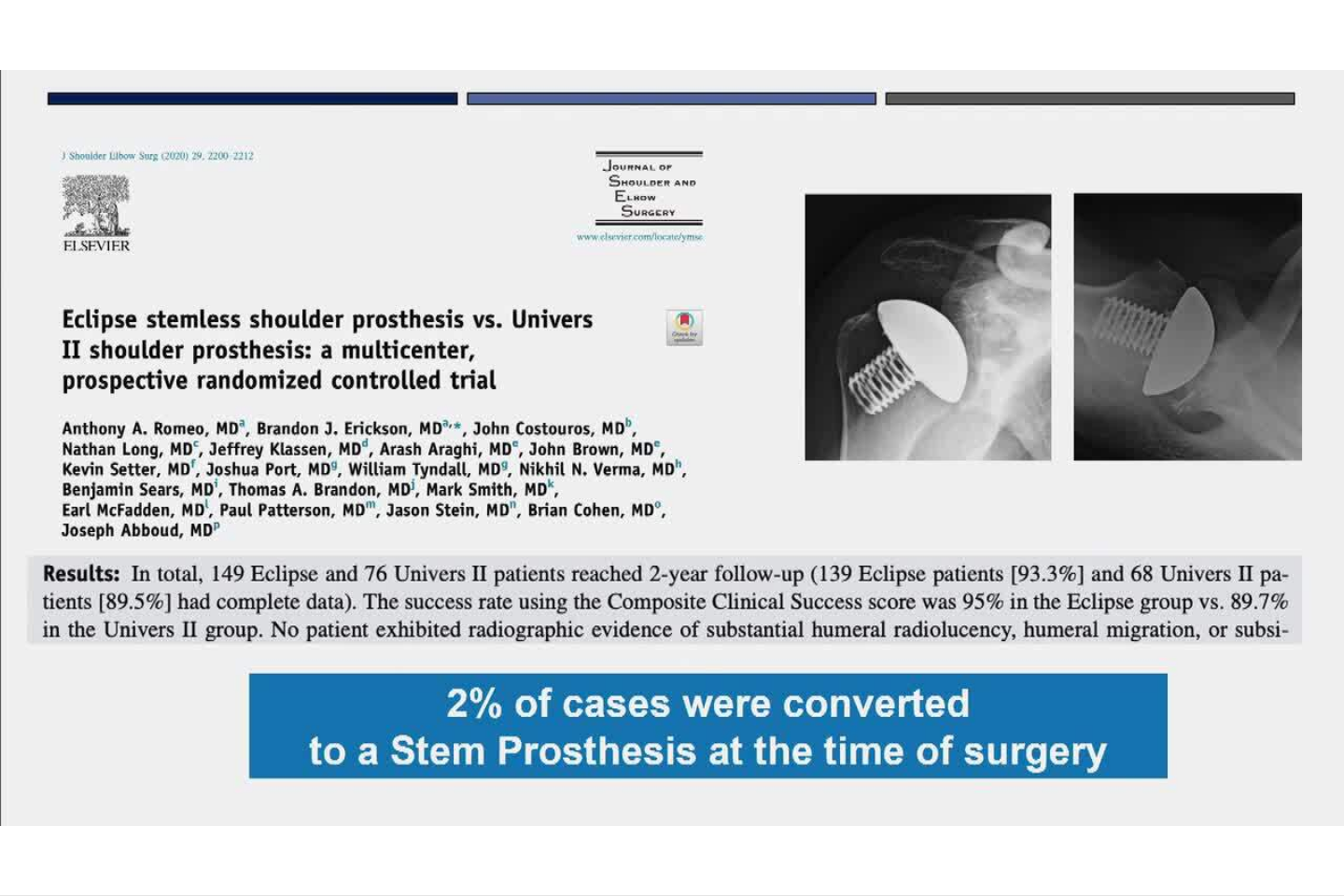 click on "10 seconds
Tap to unmute" at bounding box center (672, 447) 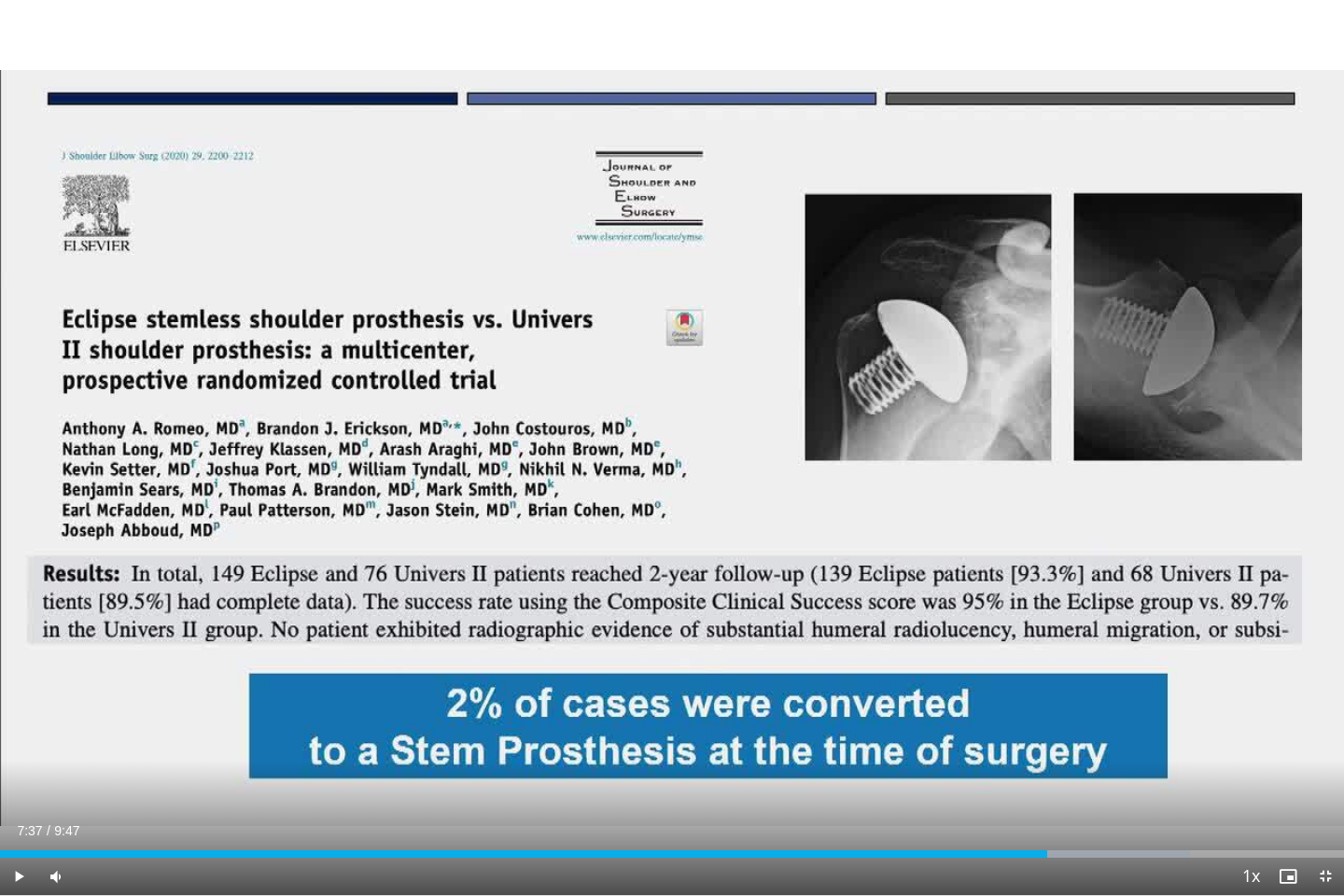 click on "10 seconds
Tap to unmute" at bounding box center (672, 447) 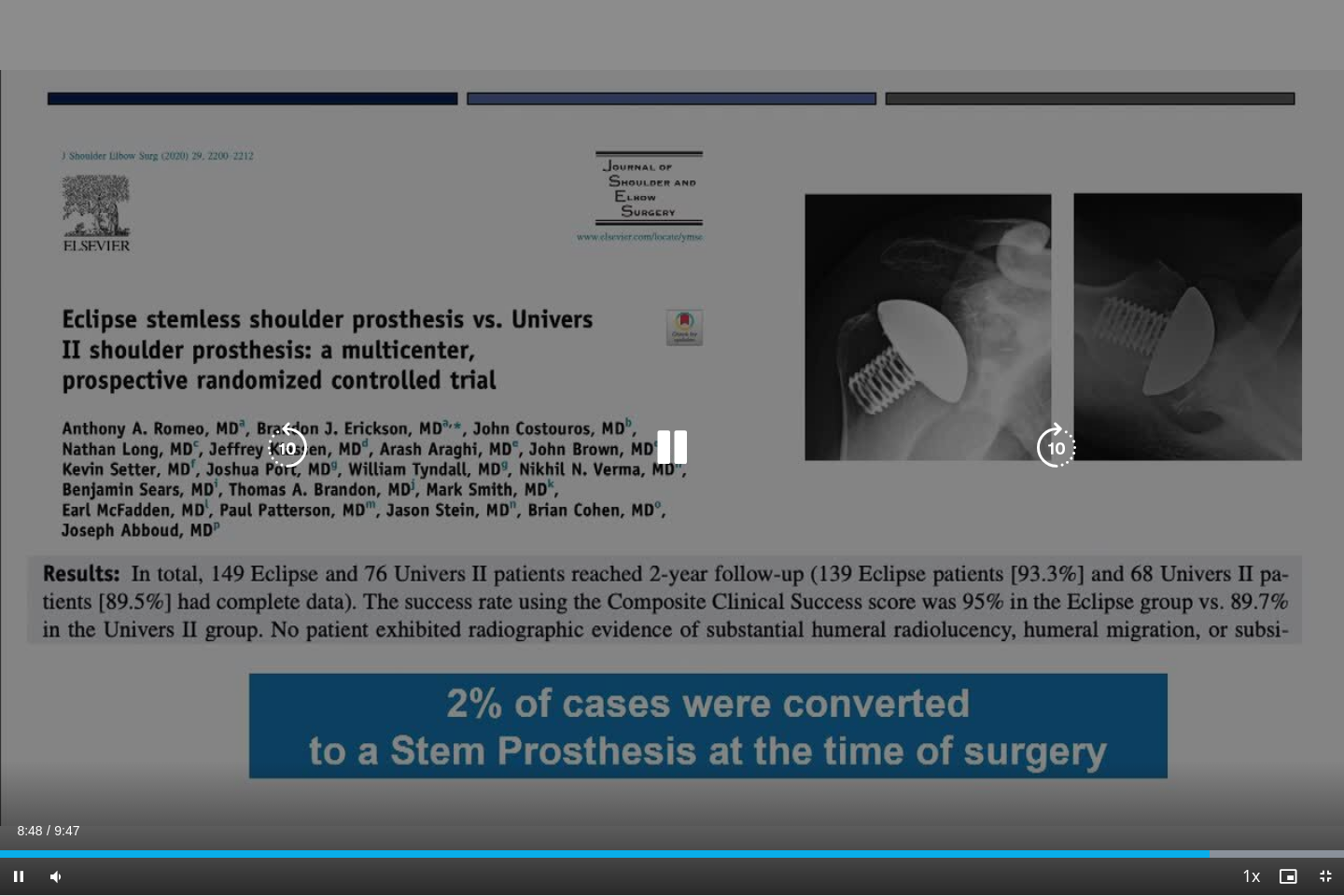 click on "10 seconds
Tap to unmute" at bounding box center (672, 447) 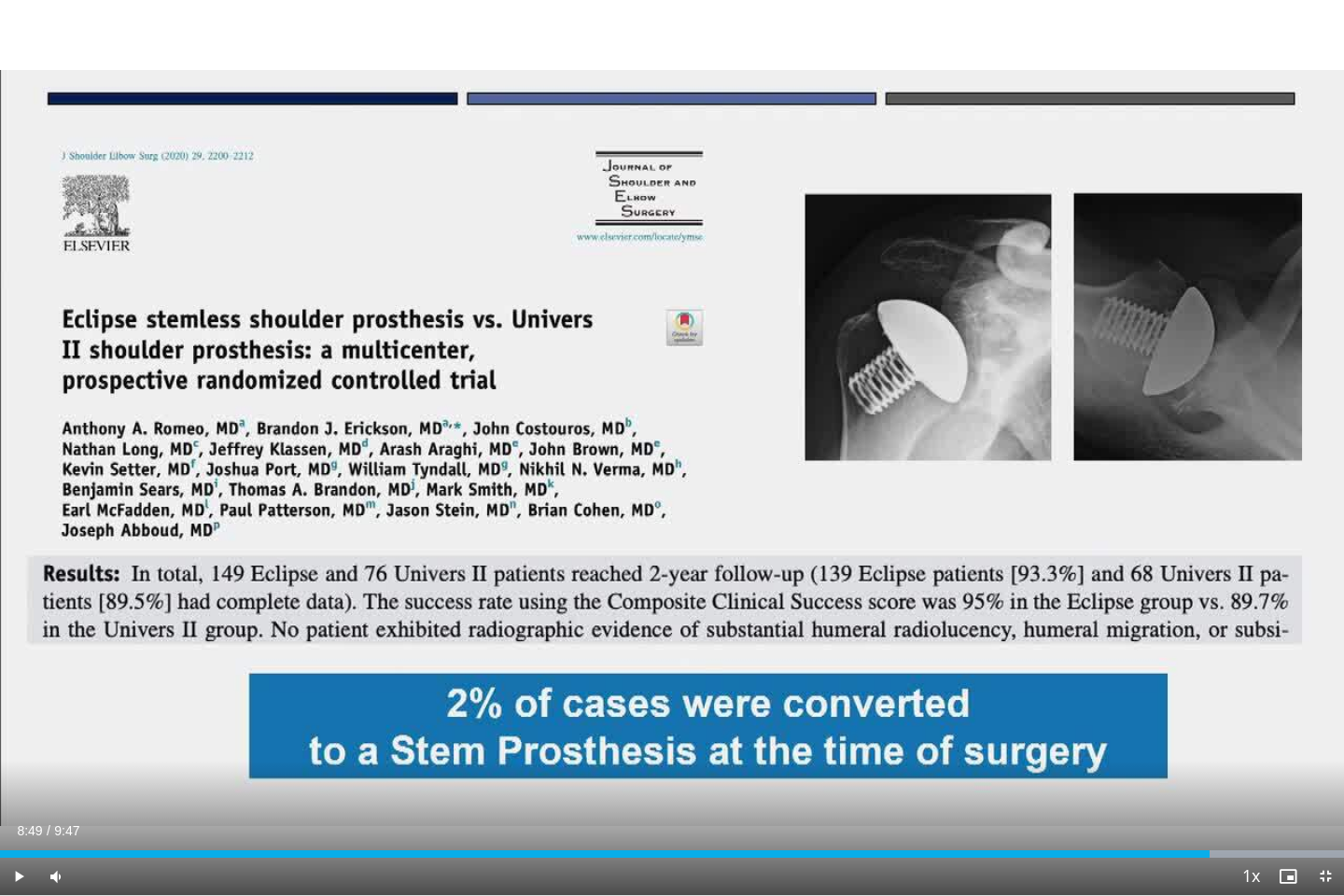 click on "10 seconds
Tap to unmute" at bounding box center [672, 447] 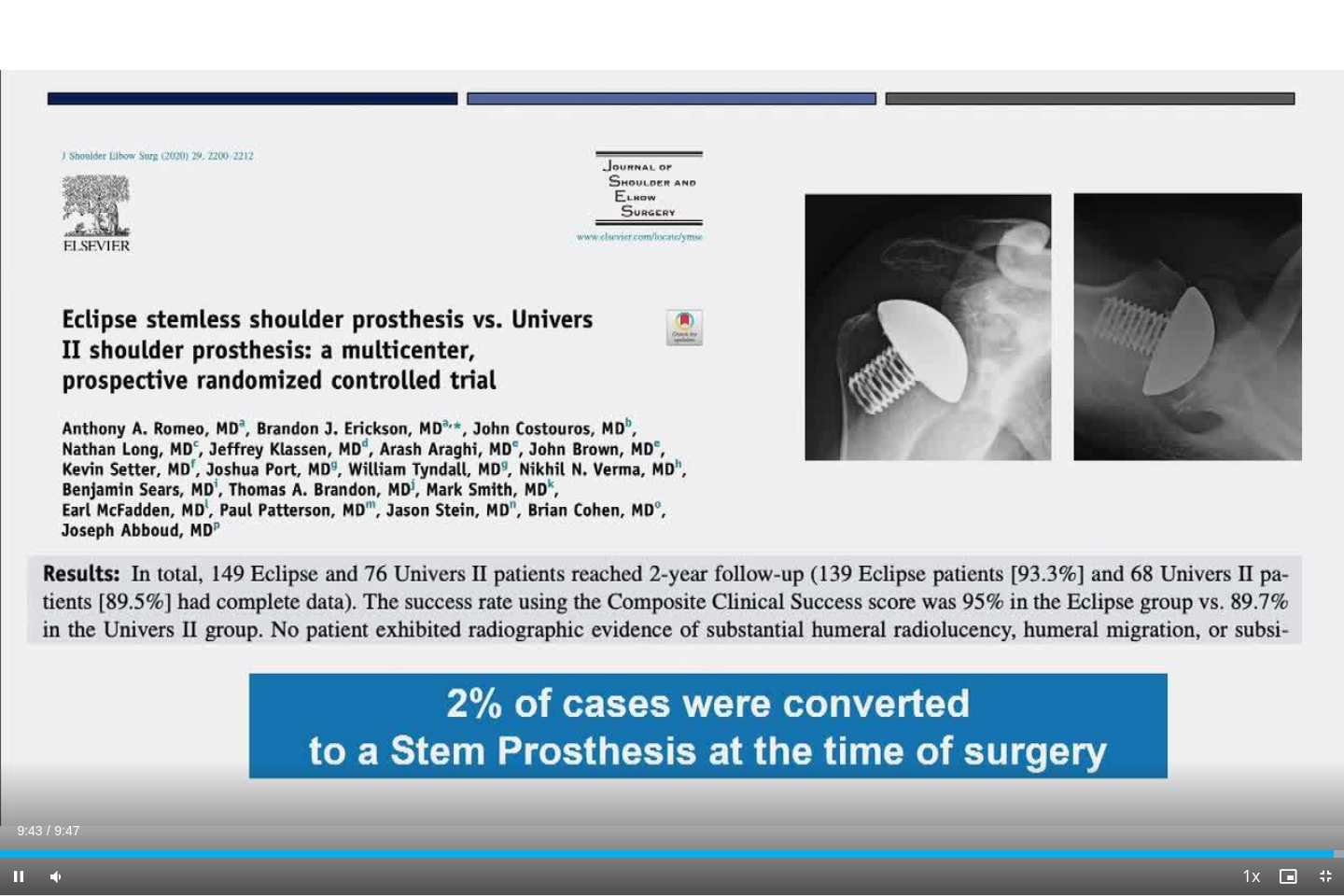 click on "10 seconds
Tap to unmute" at bounding box center [672, 447] 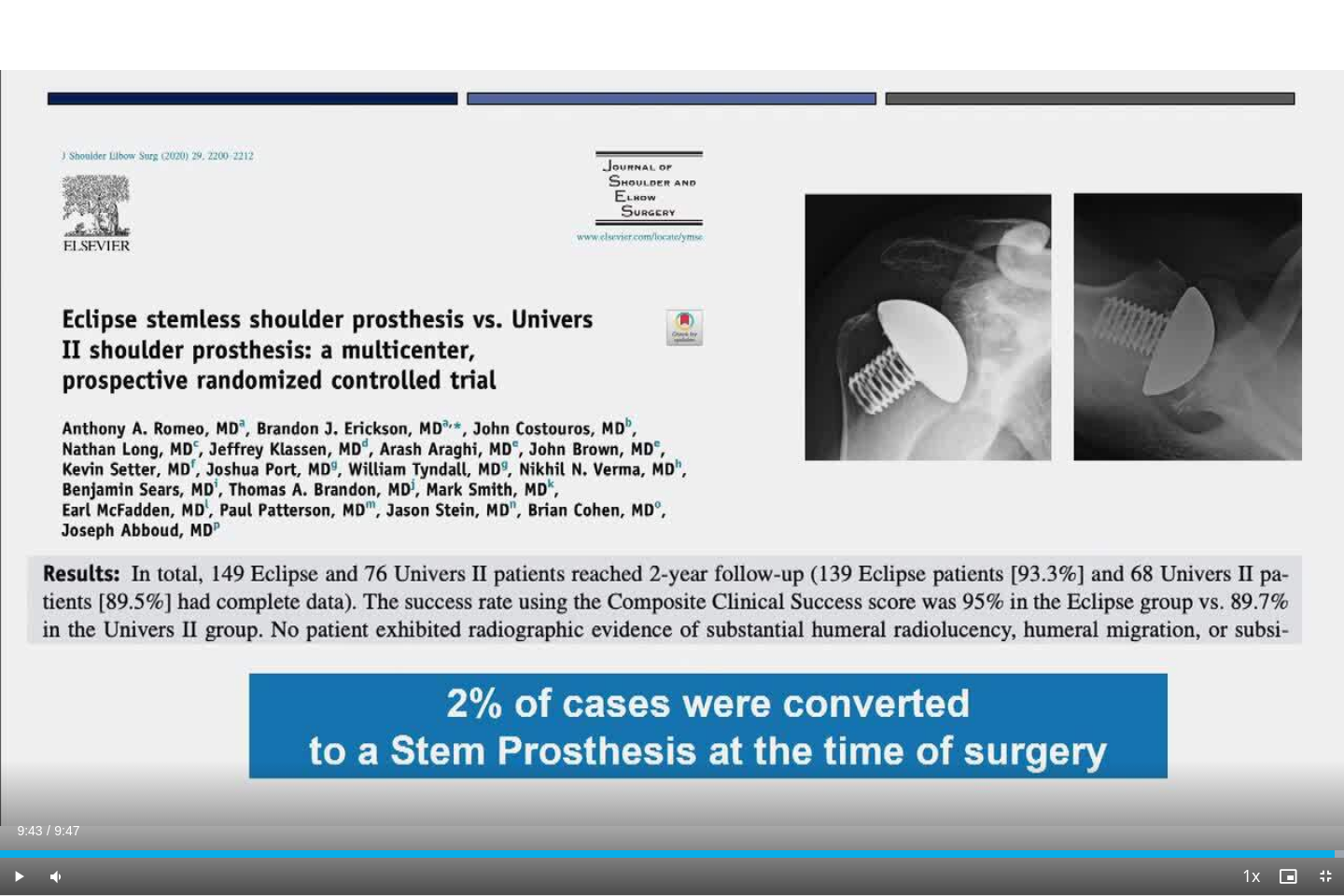 click on "10 seconds
Tap to unmute" at bounding box center (672, 447) 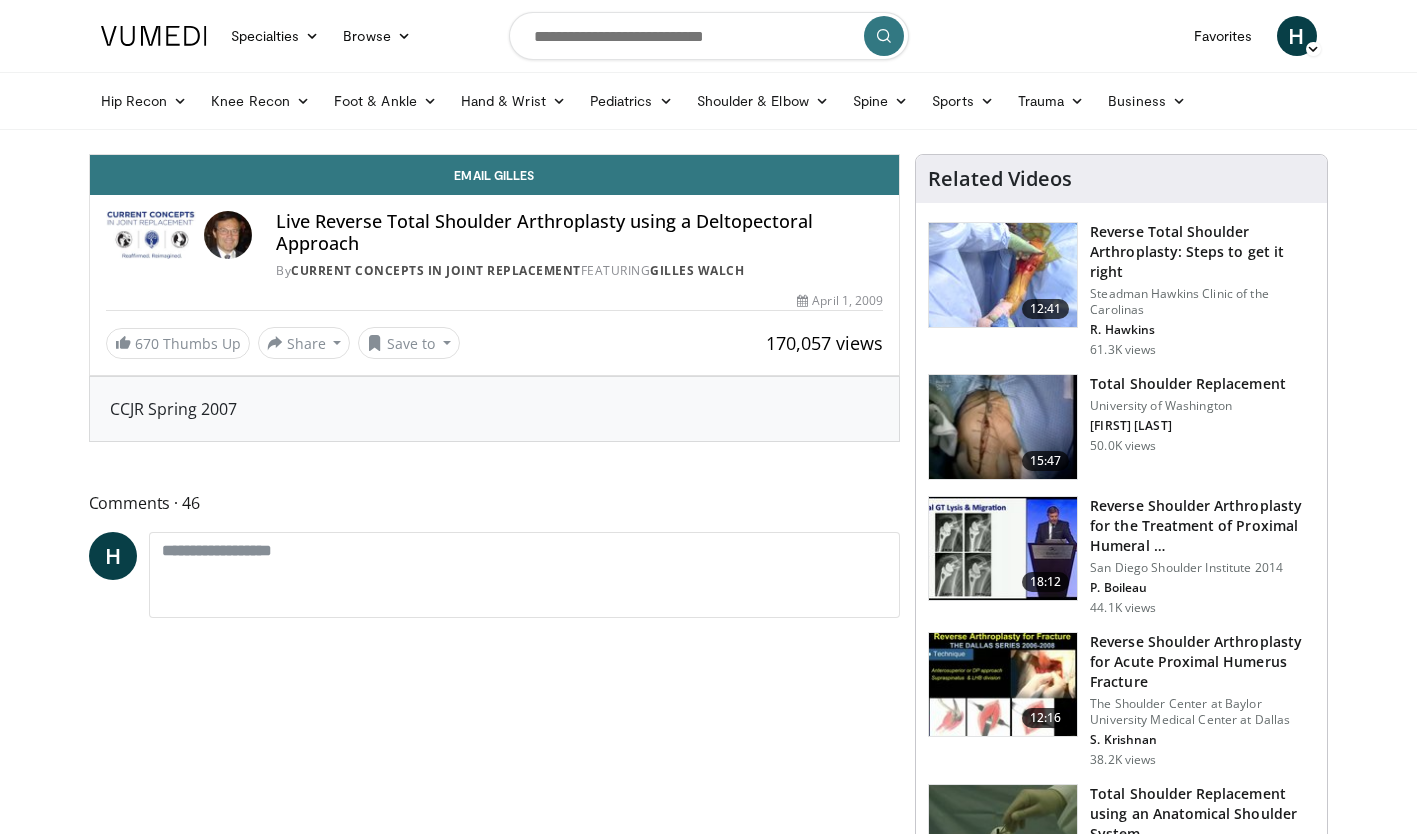 scroll, scrollTop: 0, scrollLeft: 0, axis: both 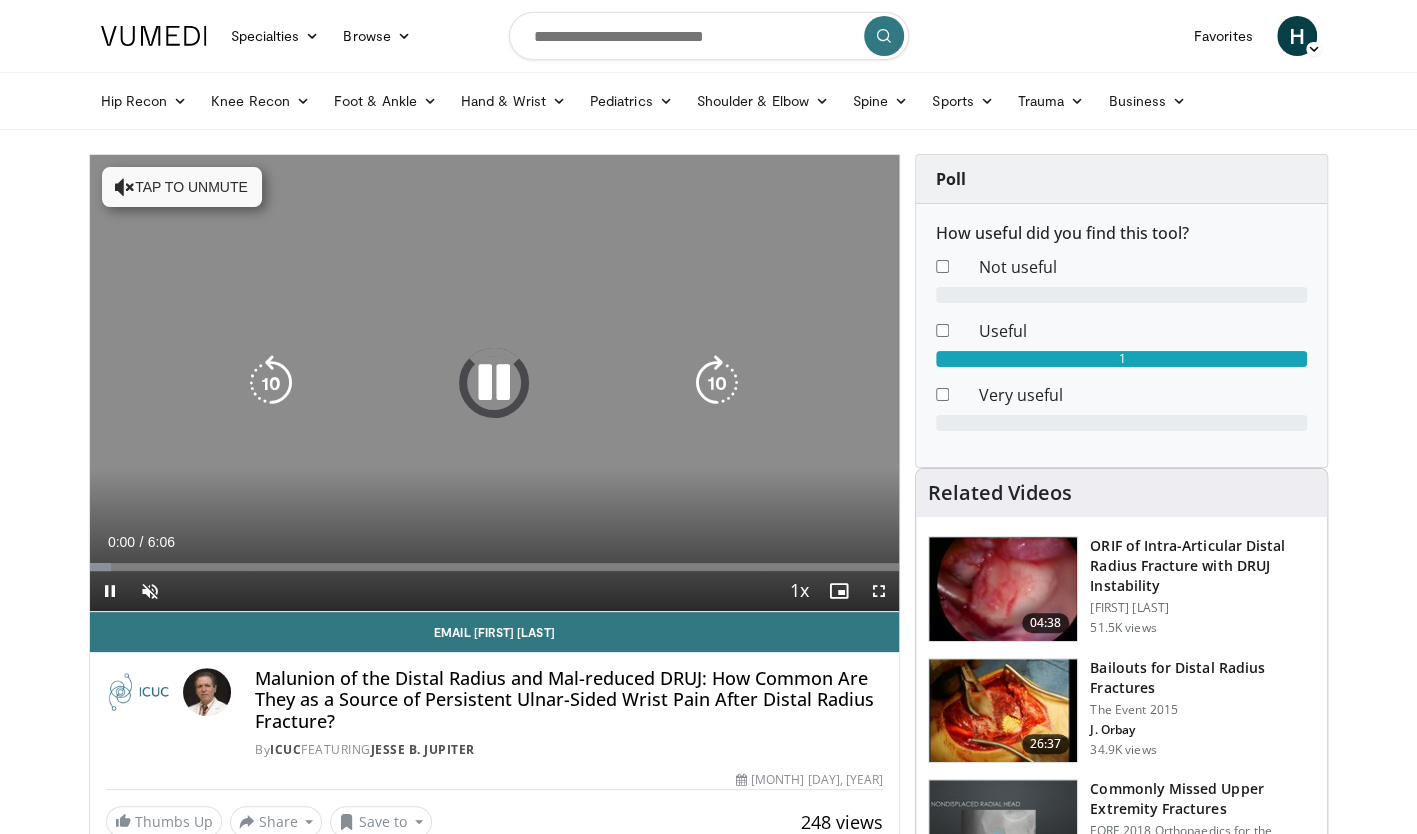 click on "10 seconds
Tap to unmute" at bounding box center (495, 383) 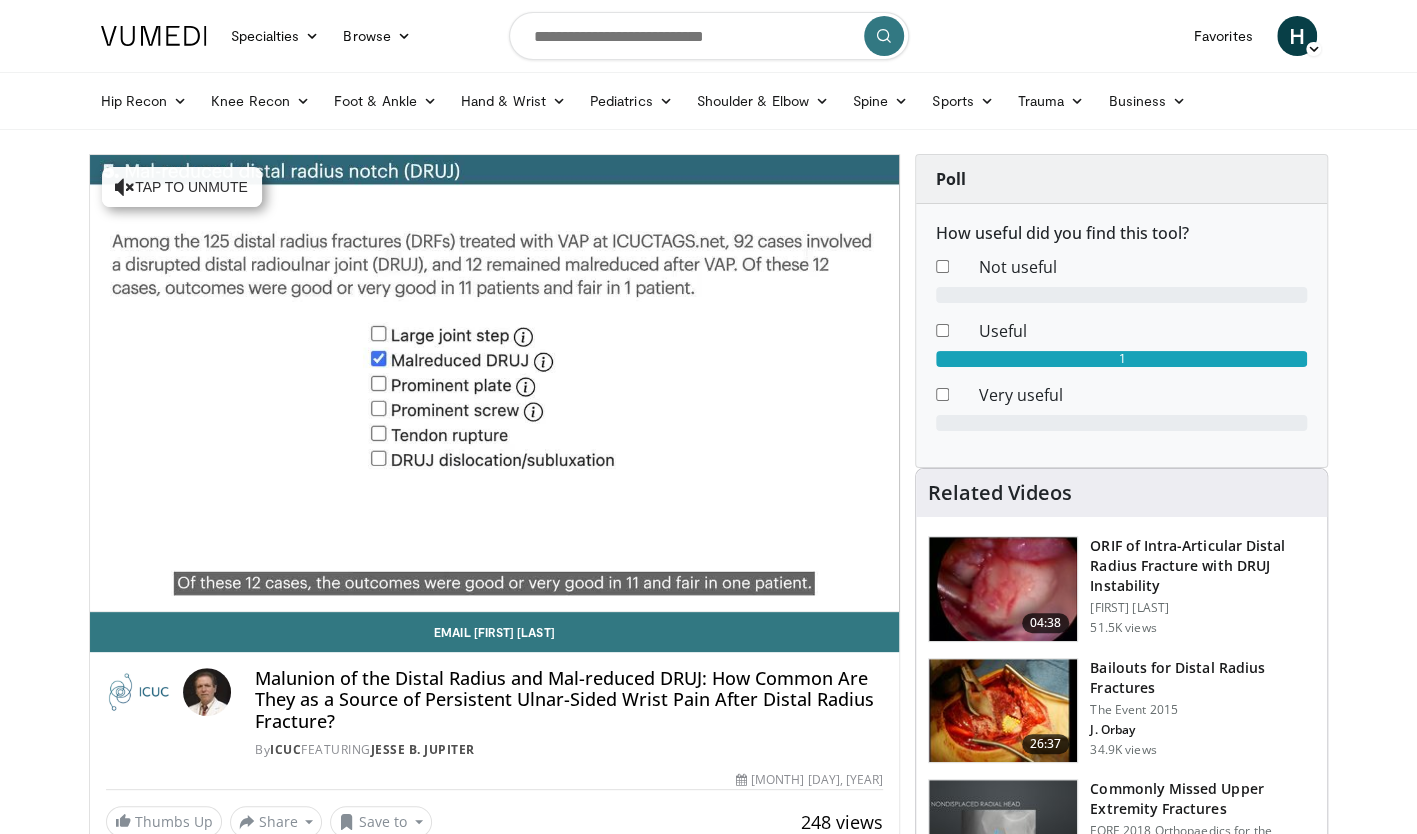 click on "Specialties
Adult & Family Medicine
Allergy, Asthma, Immunology
Anesthesiology
Cardiology
Dental
Dermatology
Endocrinology
Gastroenterology & Hepatology
General Surgery
Hematology & Oncology
Infectious Disease
Nephrology
Neurology
Neurosurgery
Obstetrics & Gynecology
Ophthalmology
Oral Maxillofacial
Orthopaedics
Otolaryngology
Pediatrics
Plastic Surgery
Podiatry
Psychiatry
Pulmonology
Radiation Oncology
Radiology
Rheumatology
Urology" at bounding box center [708, 1639] 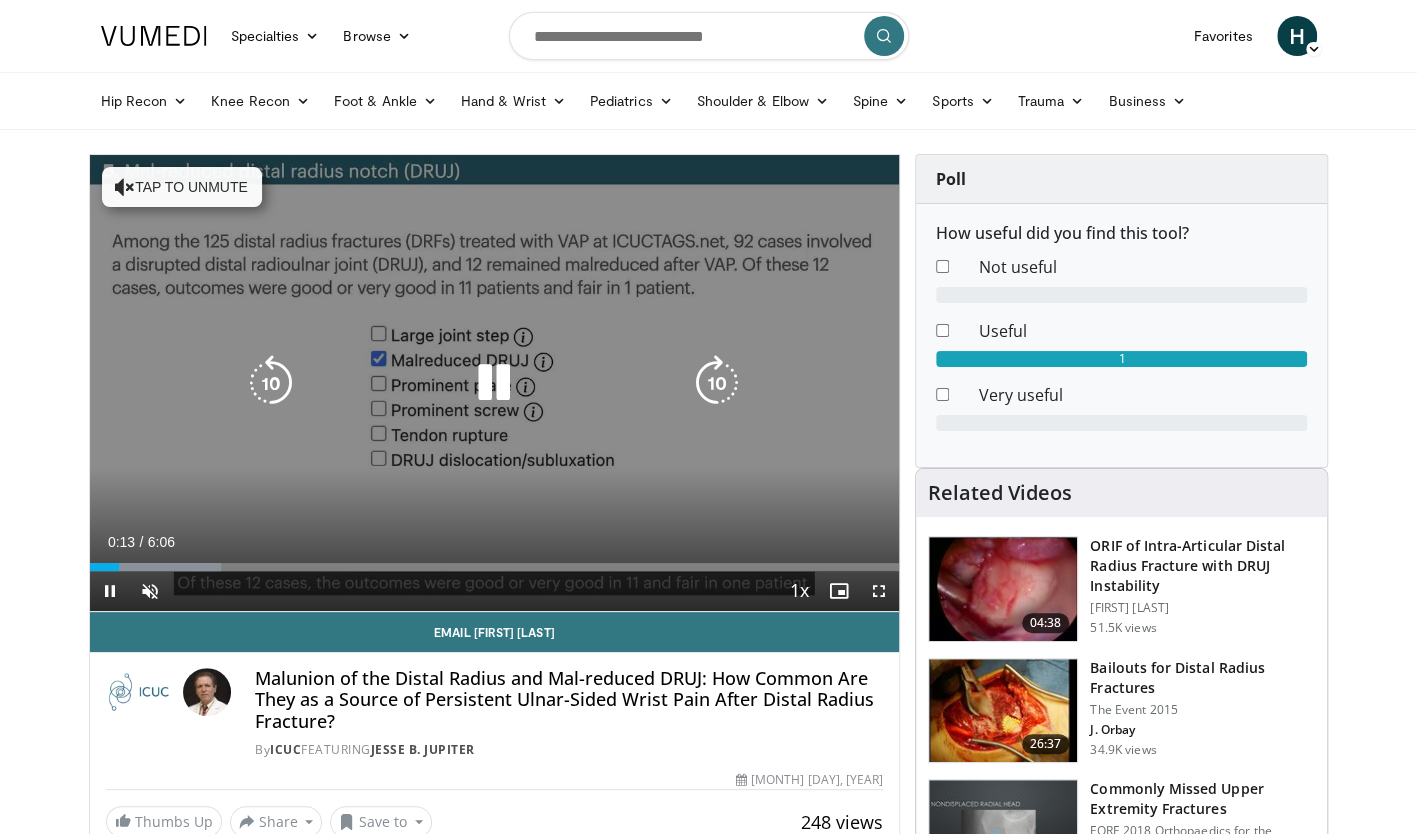 click on "10 seconds
Tap to unmute" at bounding box center [495, 383] 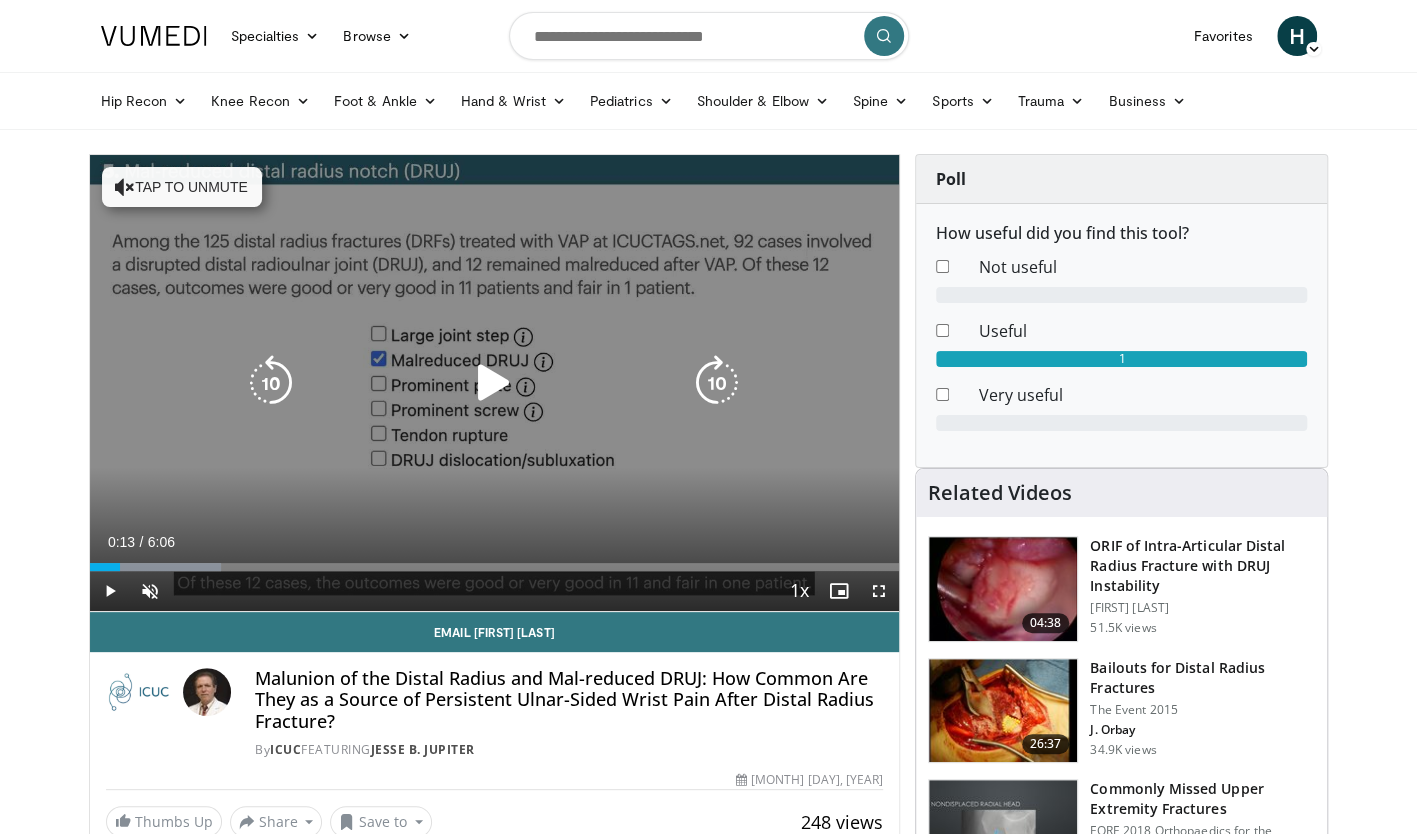 drag, startPoint x: 432, startPoint y: 212, endPoint x: 244, endPoint y: 474, distance: 322.4717 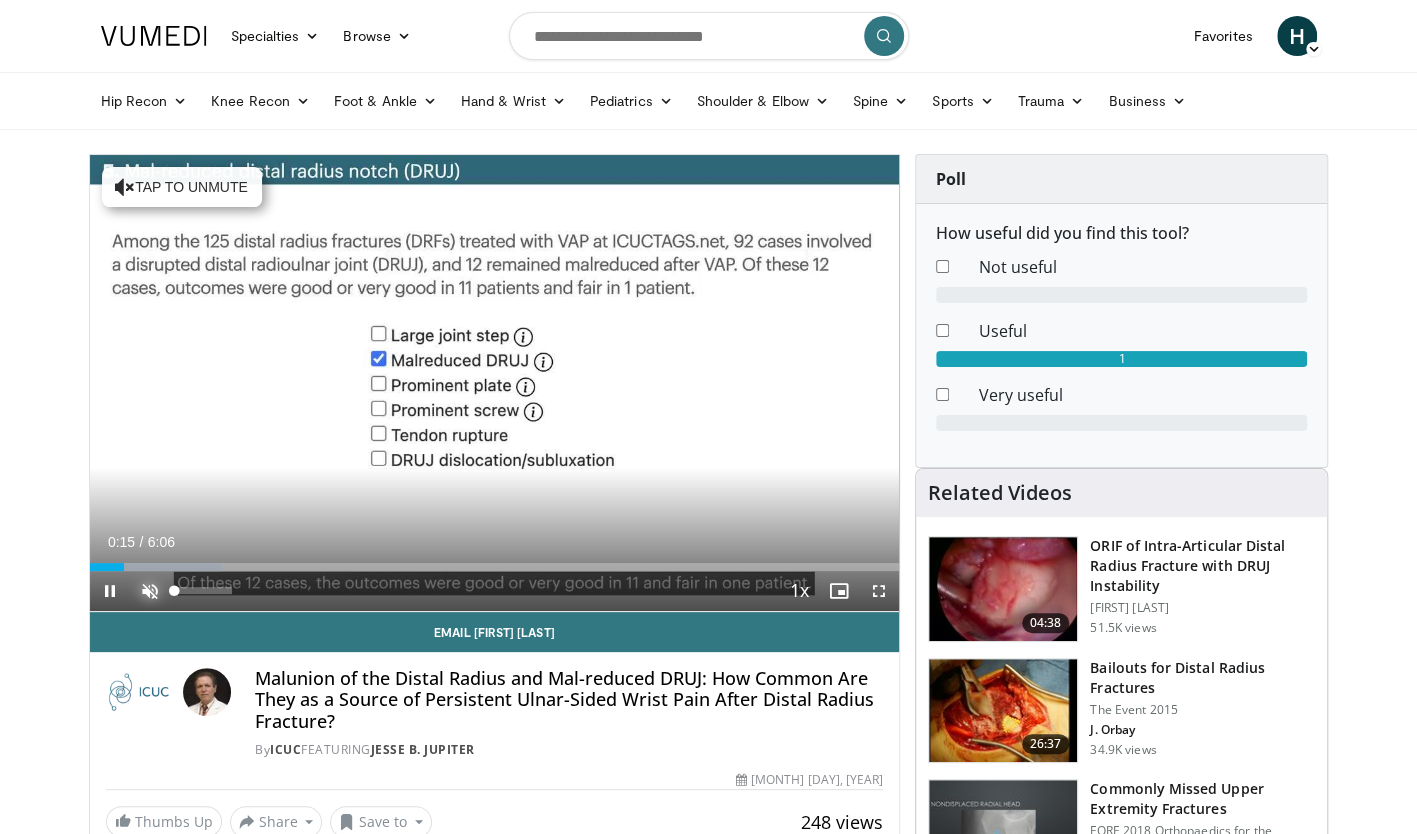 click at bounding box center (150, 591) 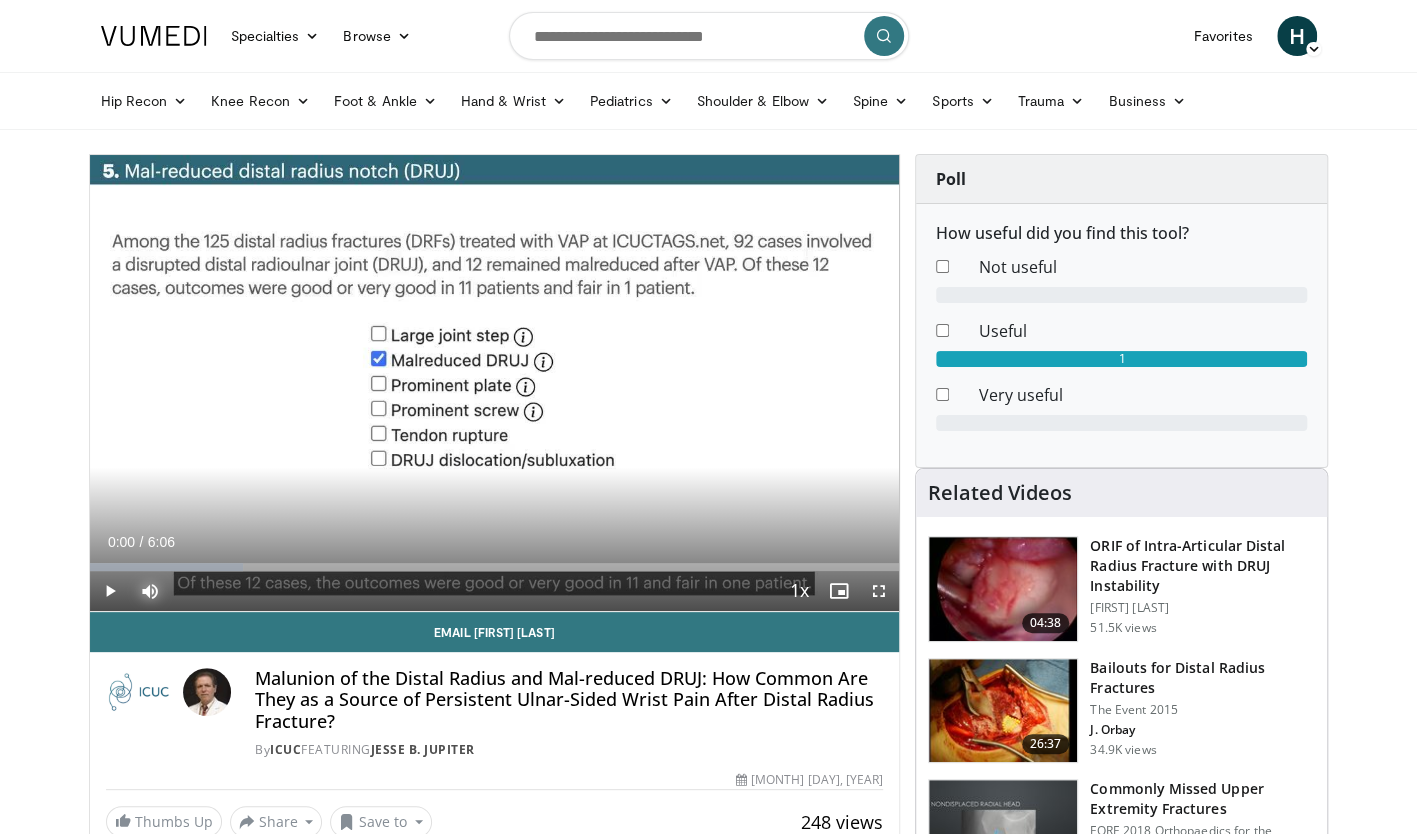 drag, startPoint x: 122, startPoint y: 568, endPoint x: 86, endPoint y: 568, distance: 36 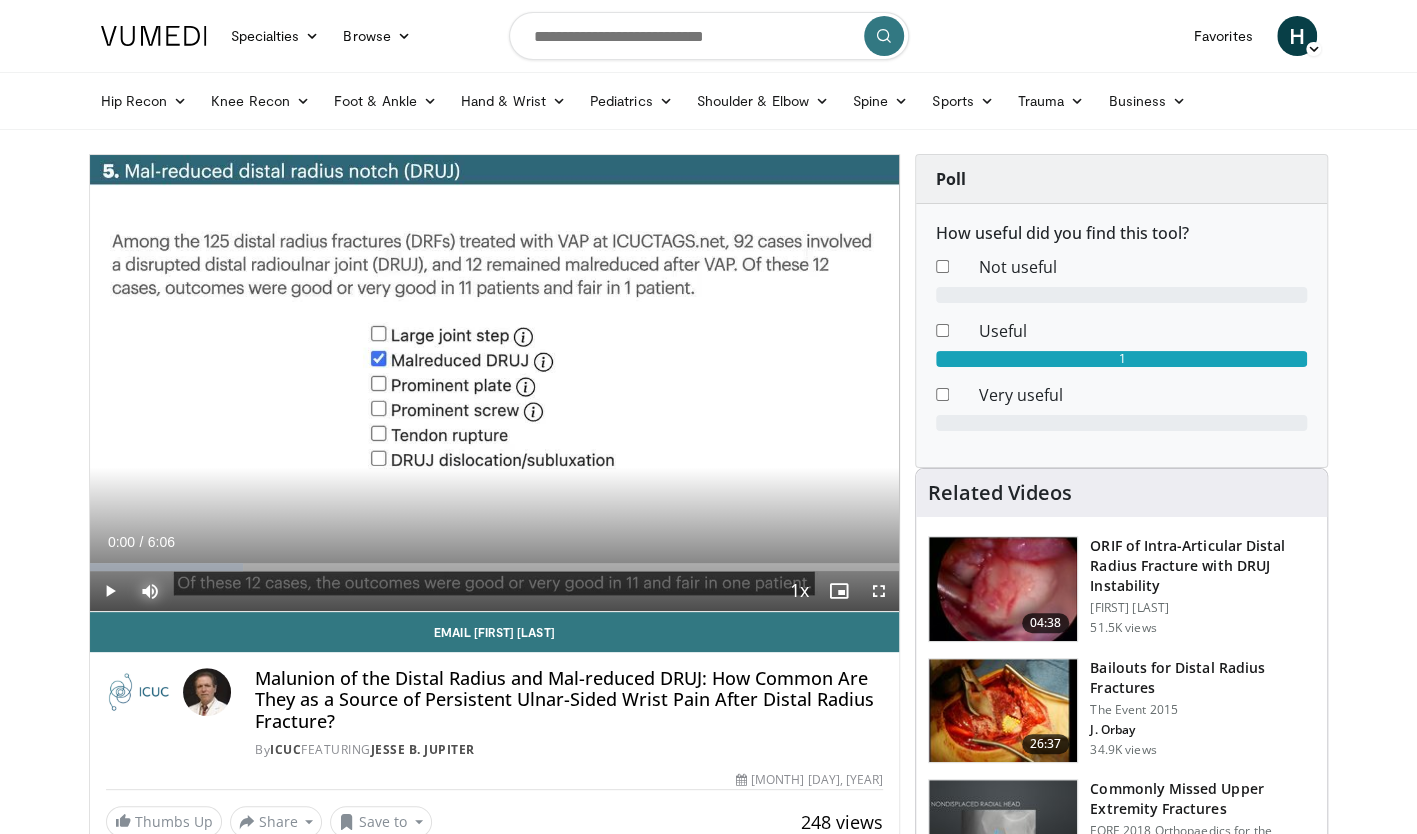 click on "Specialties
Adult & Family Medicine
Allergy, Asthma, Immunology
Anesthesiology
Cardiology
Dental
Dermatology
Endocrinology
Gastroenterology & Hepatology
General Surgery
Hematology & Oncology
Infectious Disease
Nephrology
Neurology
Neurosurgery
Obstetrics & Gynecology
Ophthalmology
Oral Maxillofacial
Orthopaedics
Otolaryngology
Pediatrics
Plastic Surgery
Podiatry
Psychiatry
Pulmonology
Radiation Oncology
Radiology
Rheumatology
Urology" at bounding box center [708, 1639] 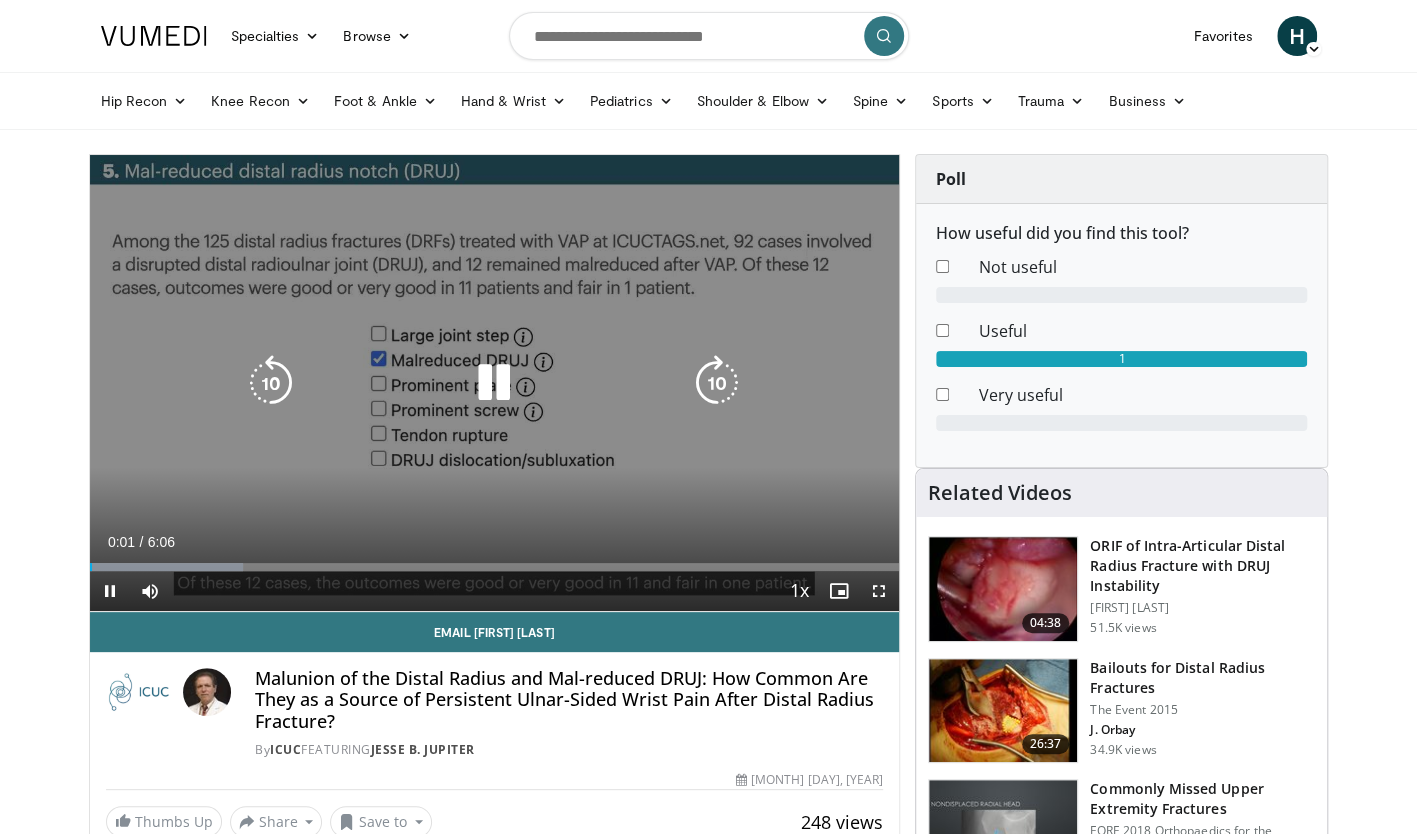click on "10 seconds
Tap to unmute" at bounding box center (495, 383) 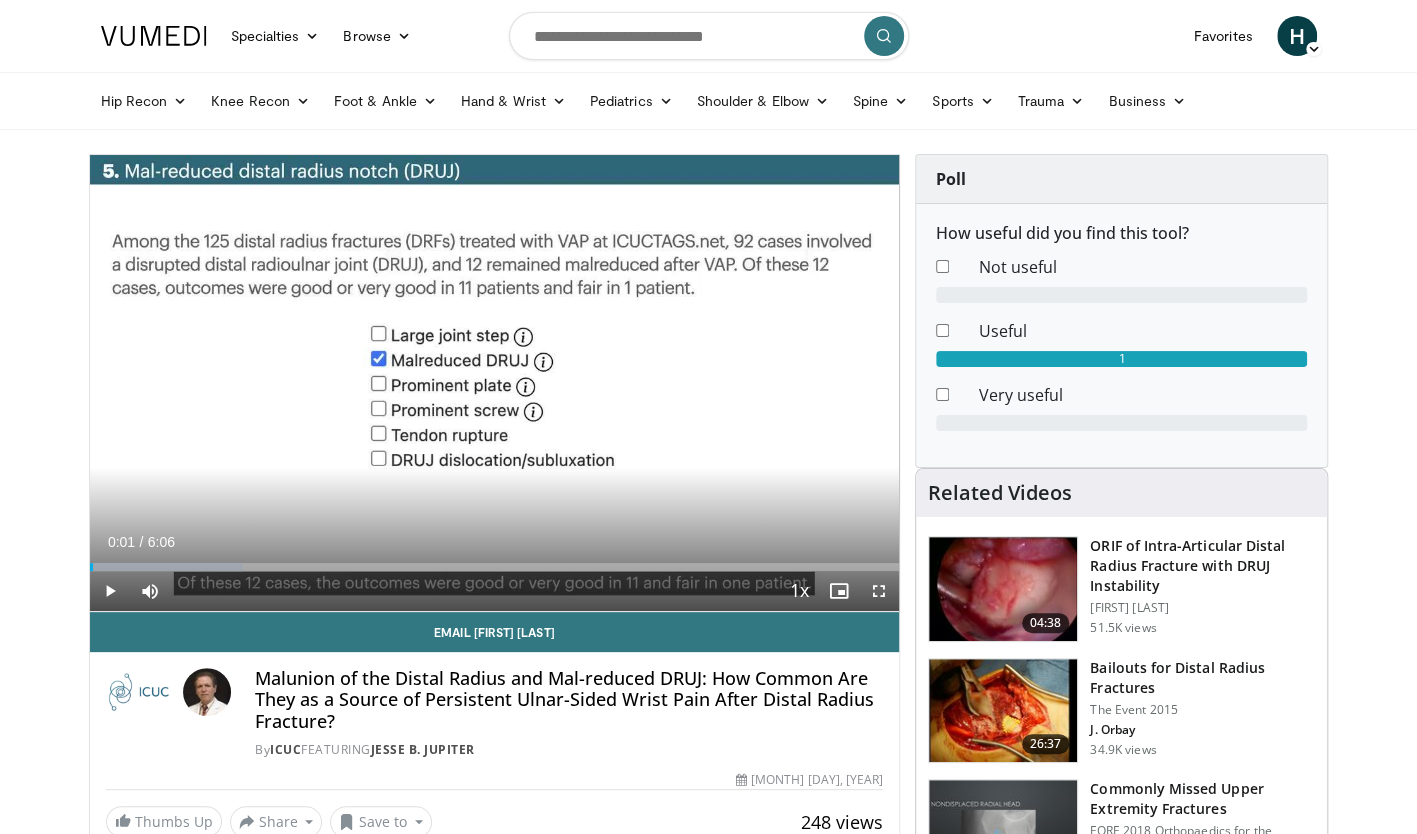 click on "10 seconds
Tap to unmute" at bounding box center (495, 383) 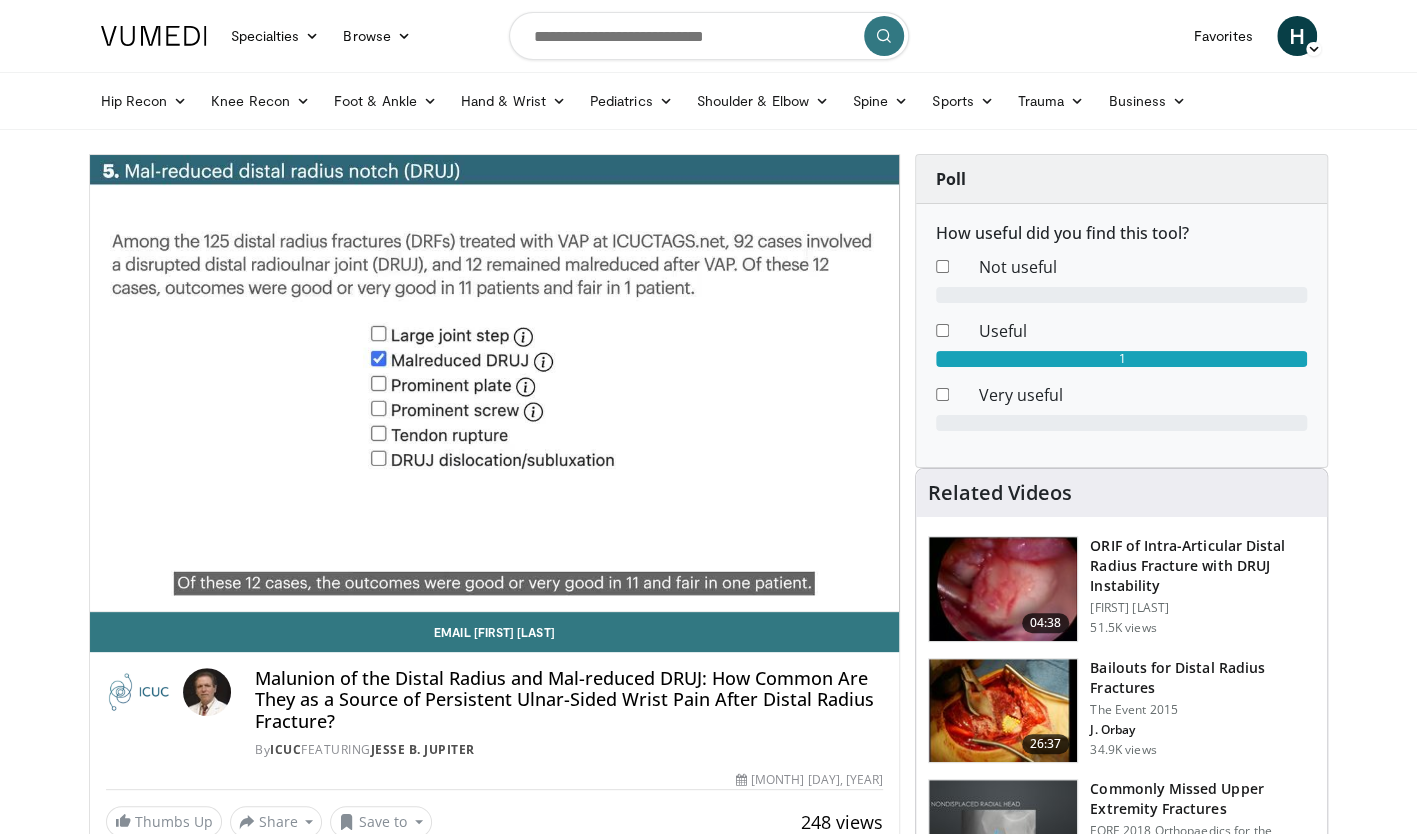 click on "10 seconds
Tap to unmute" at bounding box center [495, 383] 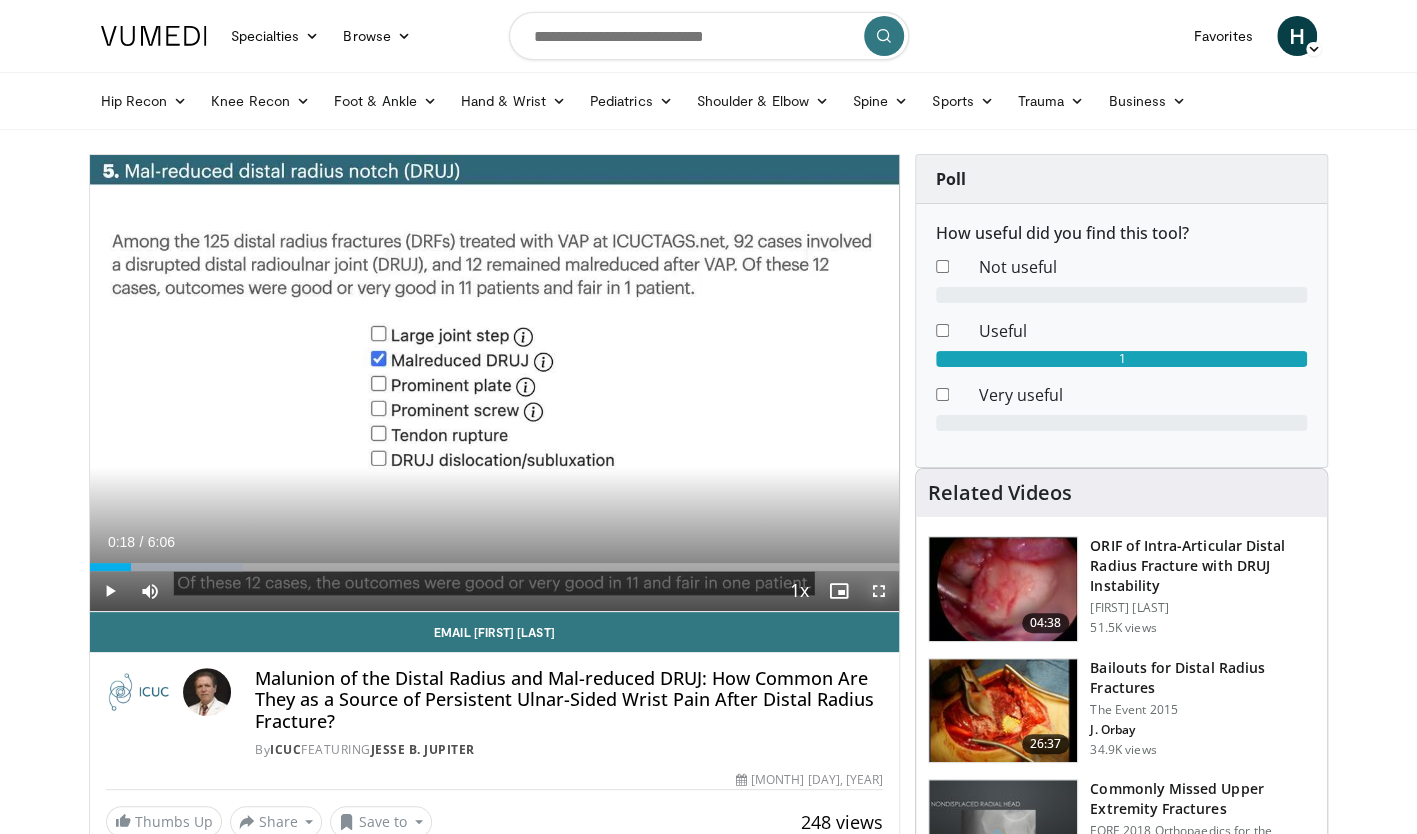 click at bounding box center [879, 591] 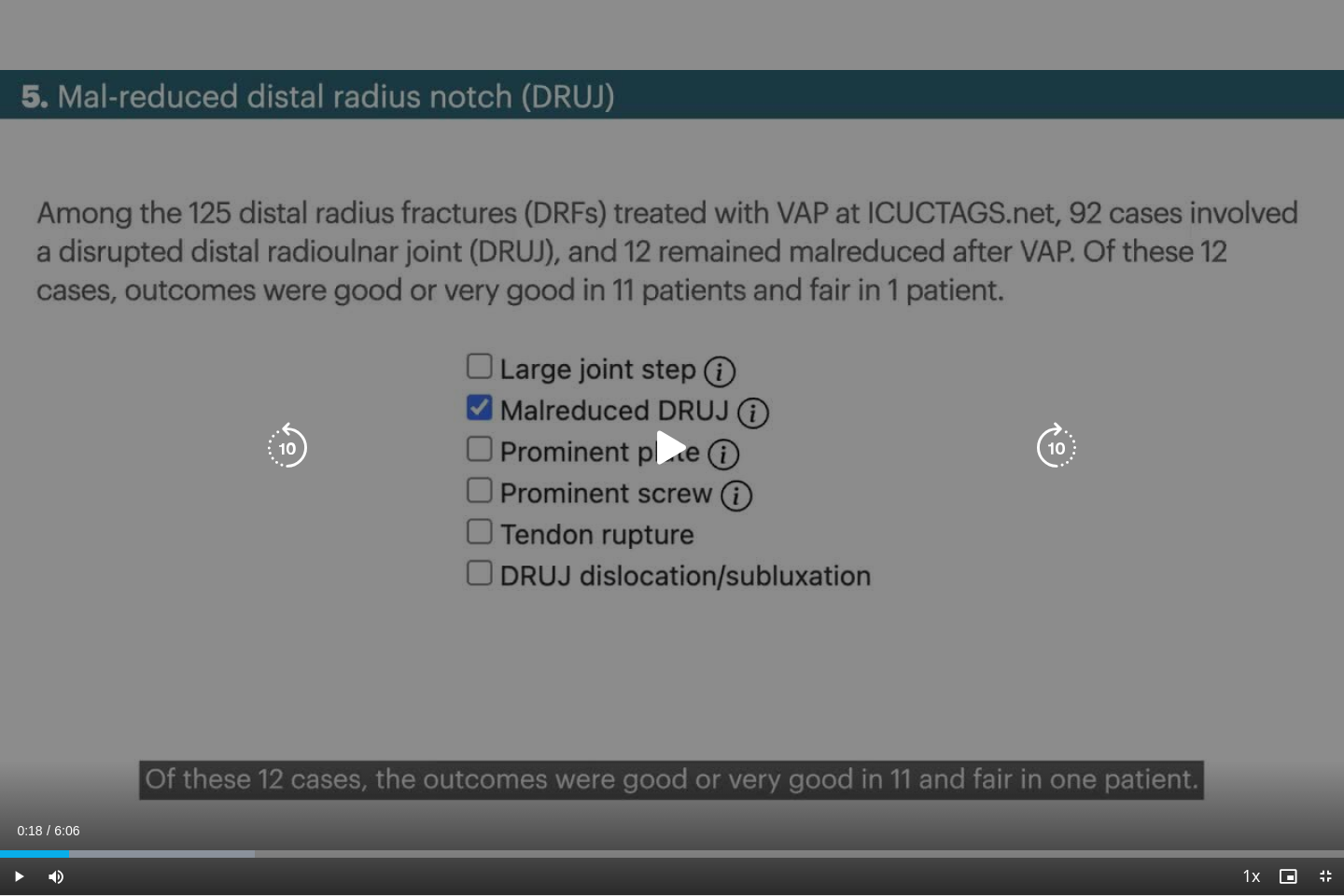 click on "10 seconds
Tap to unmute" at bounding box center [672, 447] 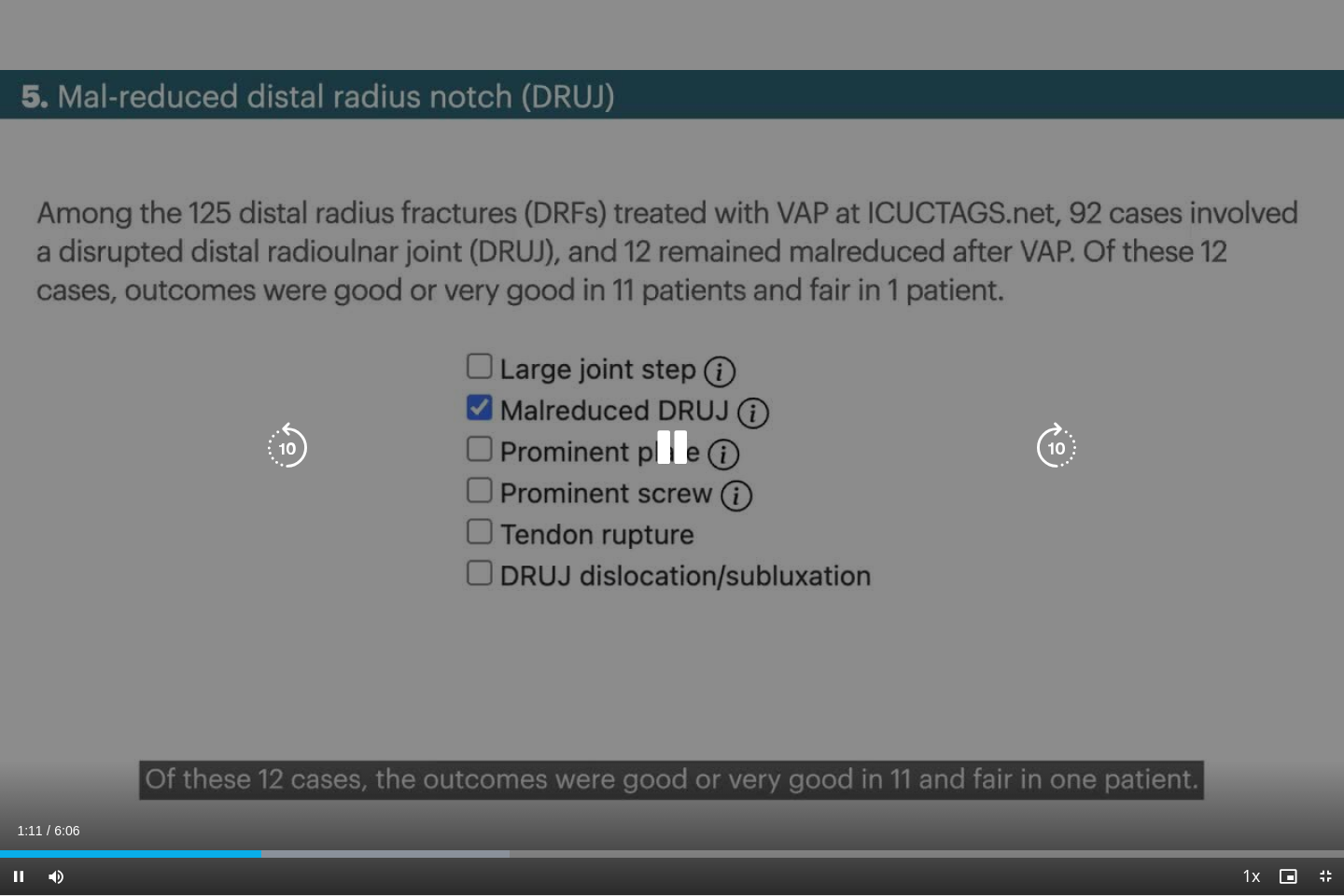 click on "10 seconds
Tap to unmute" at bounding box center (672, 447) 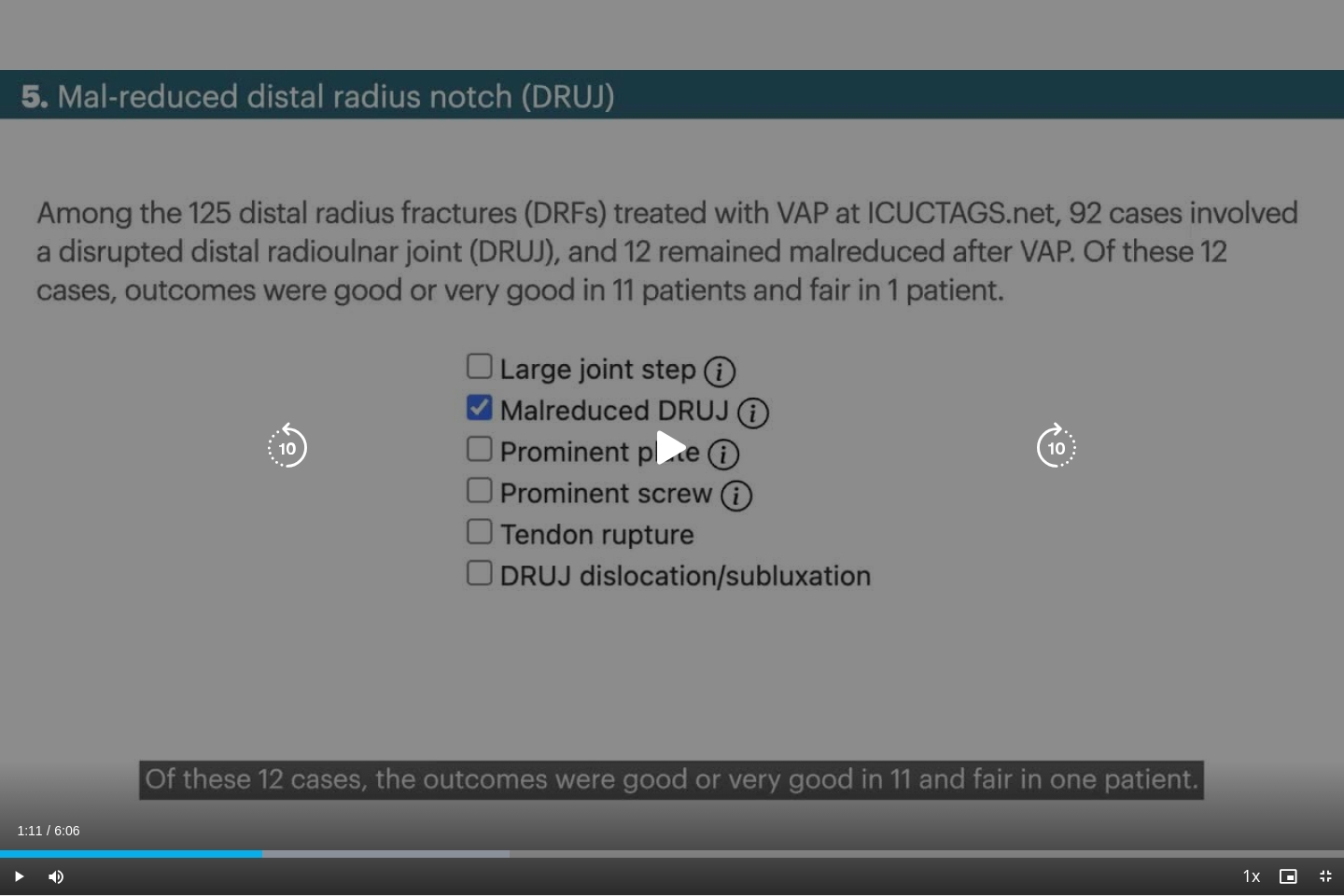 click at bounding box center [672, 448] 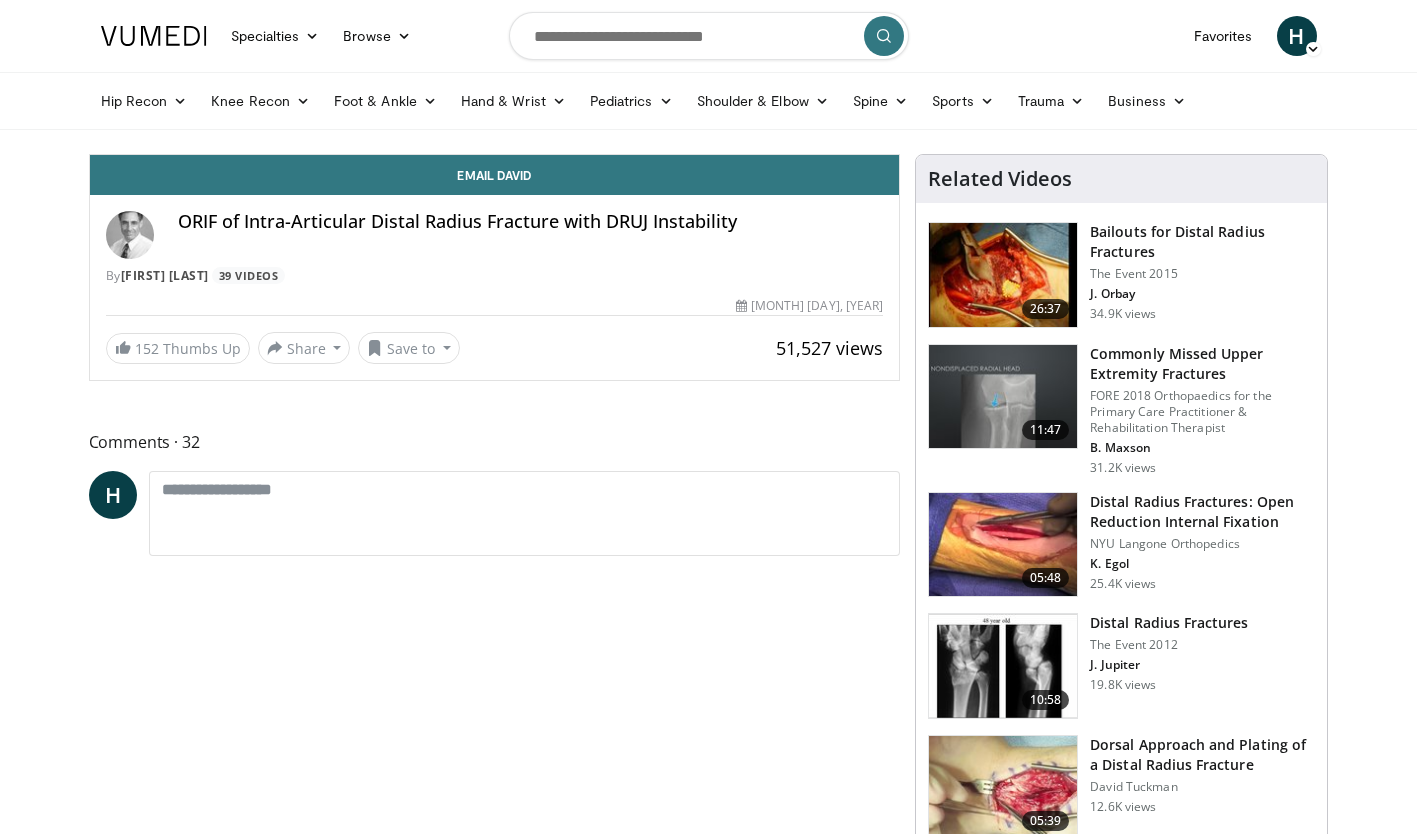 scroll, scrollTop: 0, scrollLeft: 0, axis: both 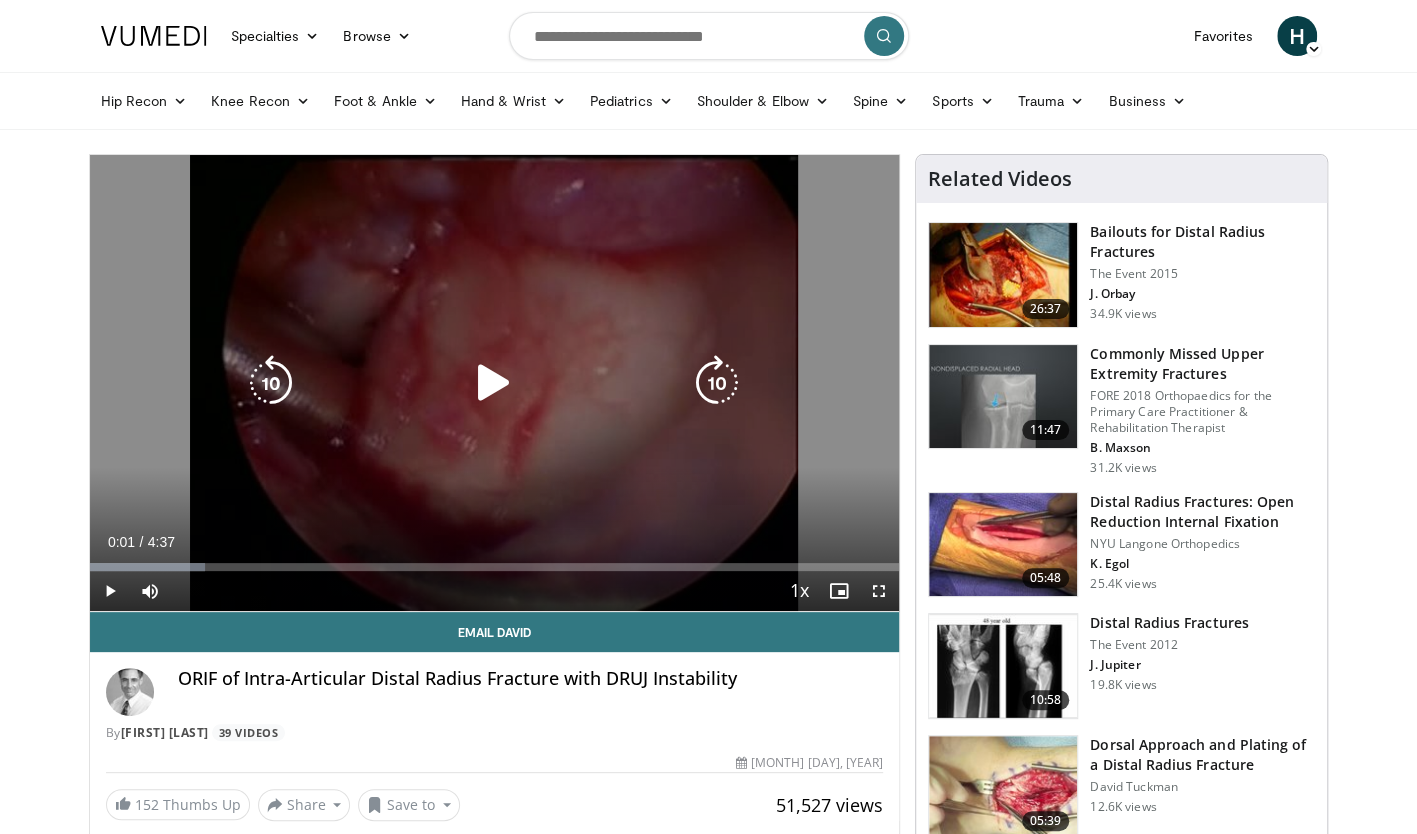 drag, startPoint x: 0, startPoint y: 0, endPoint x: 703, endPoint y: 419, distance: 818.3948 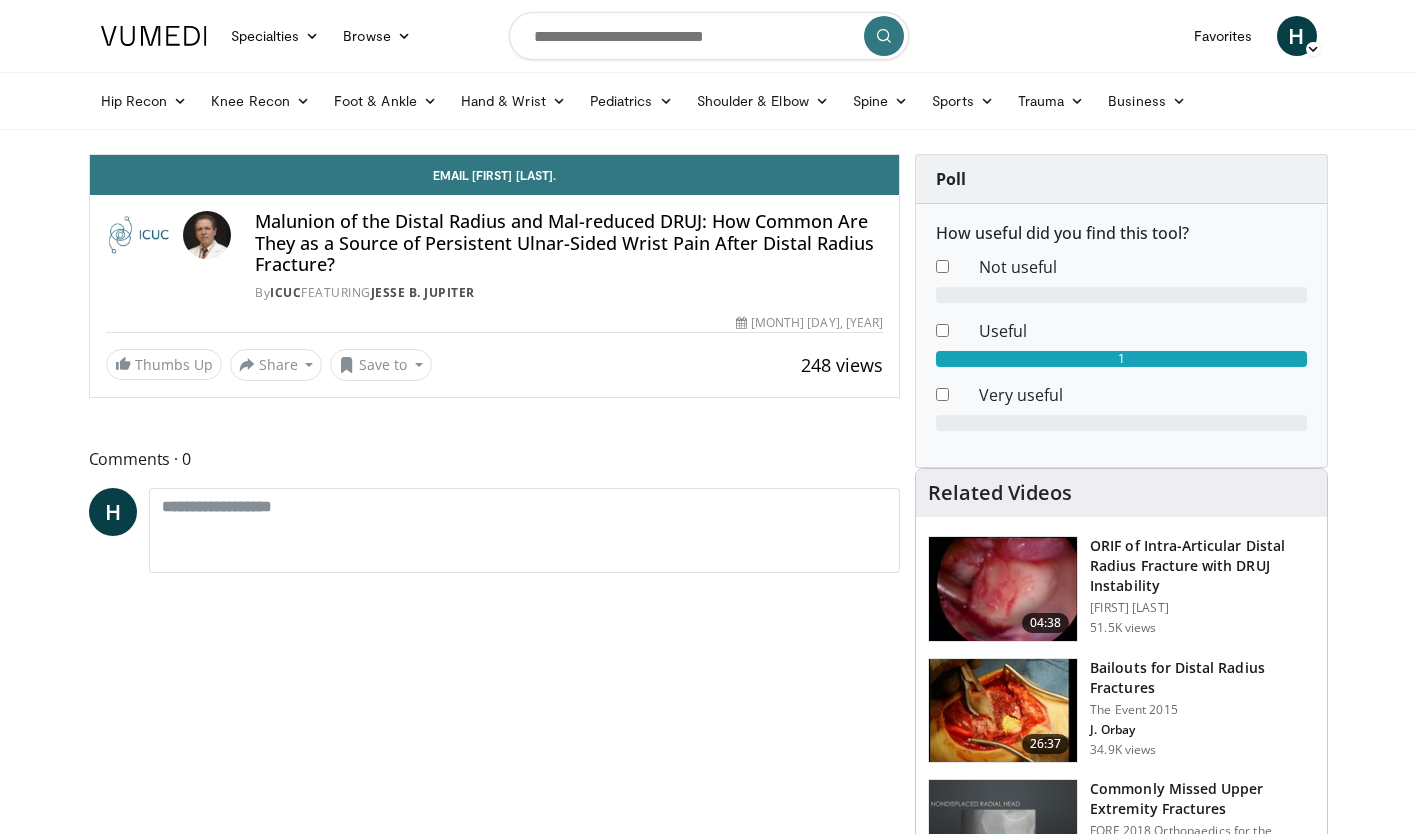 scroll, scrollTop: 0, scrollLeft: 0, axis: both 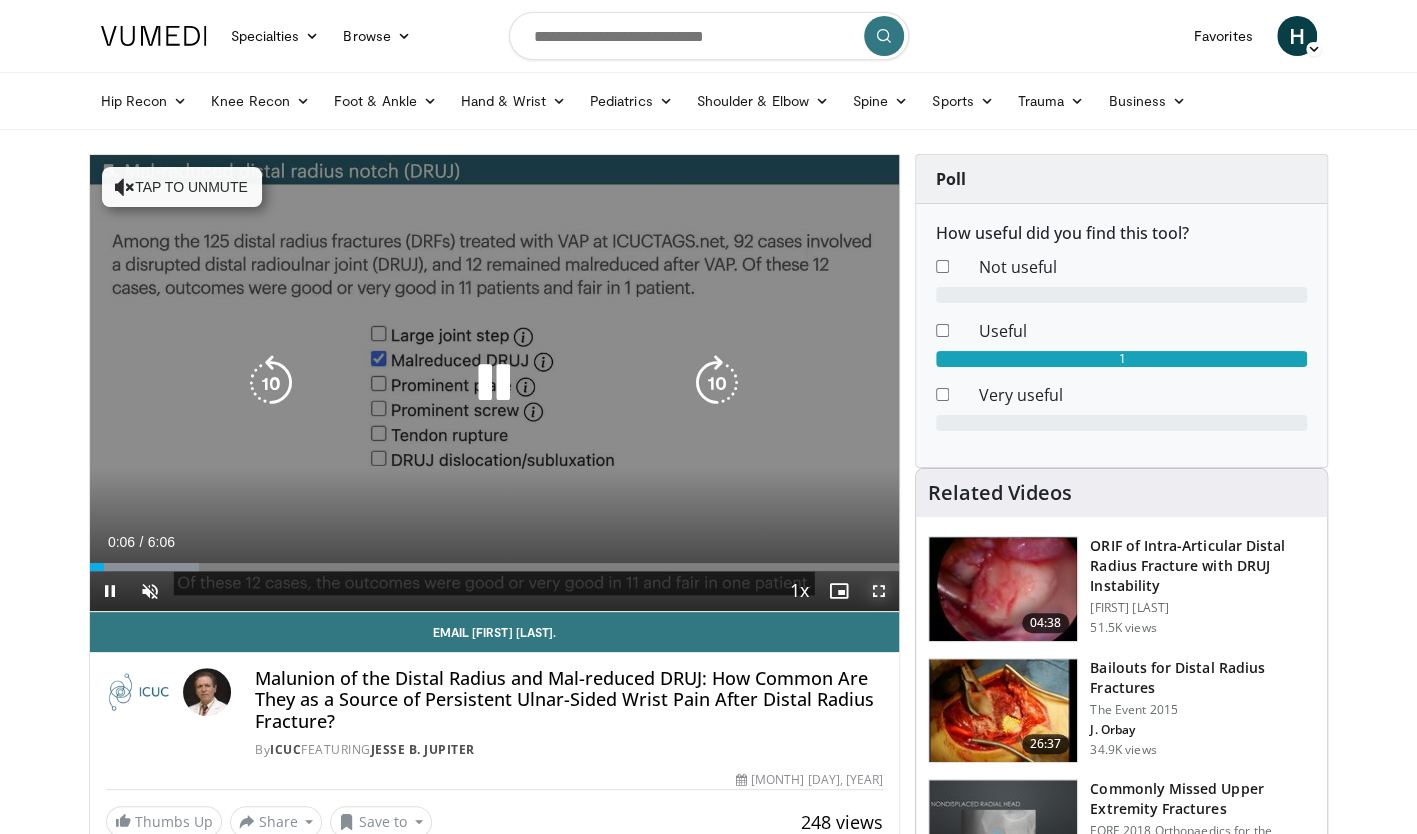 drag, startPoint x: 882, startPoint y: 590, endPoint x: 886, endPoint y: 664, distance: 74.10803 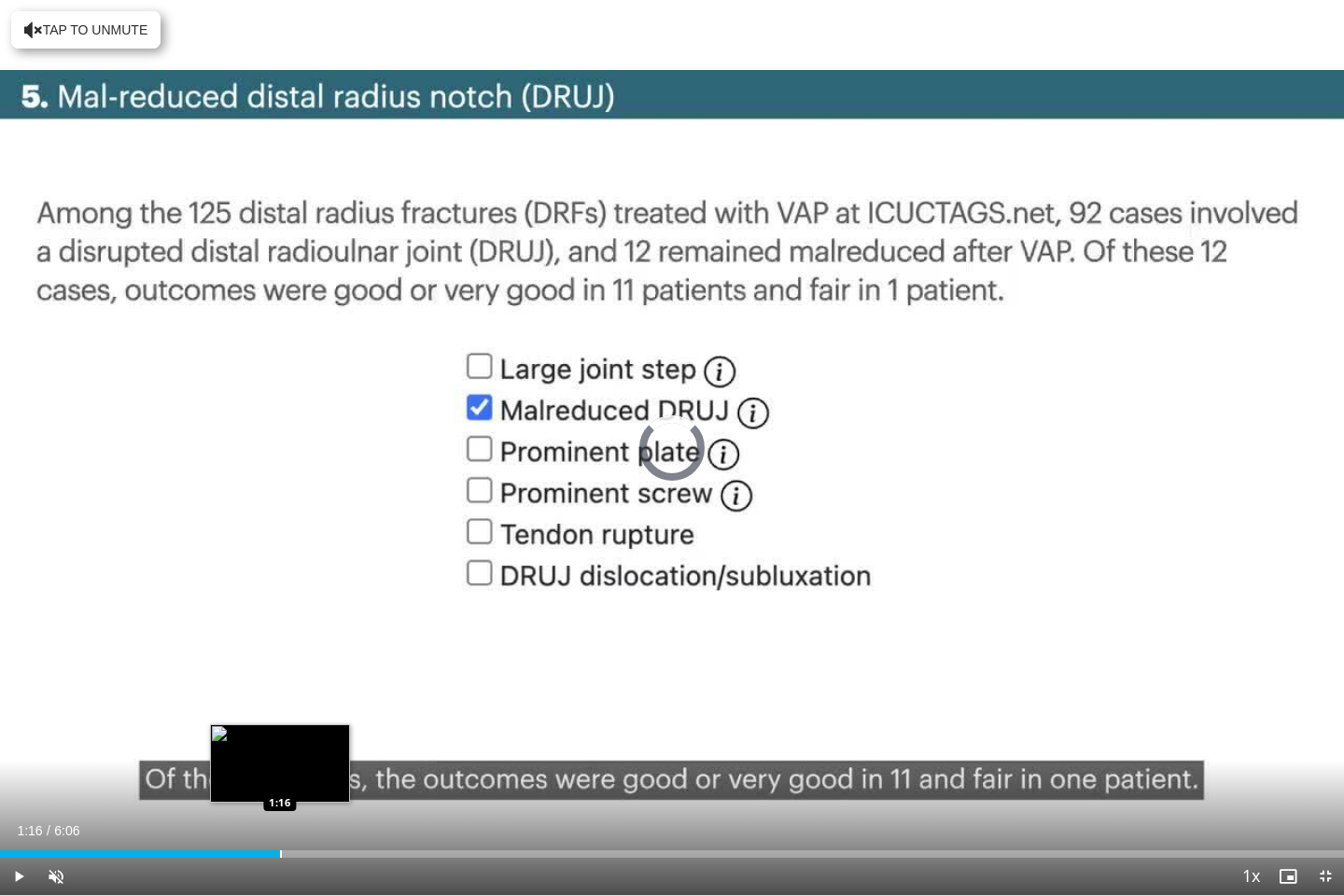 click at bounding box center (281, 854) 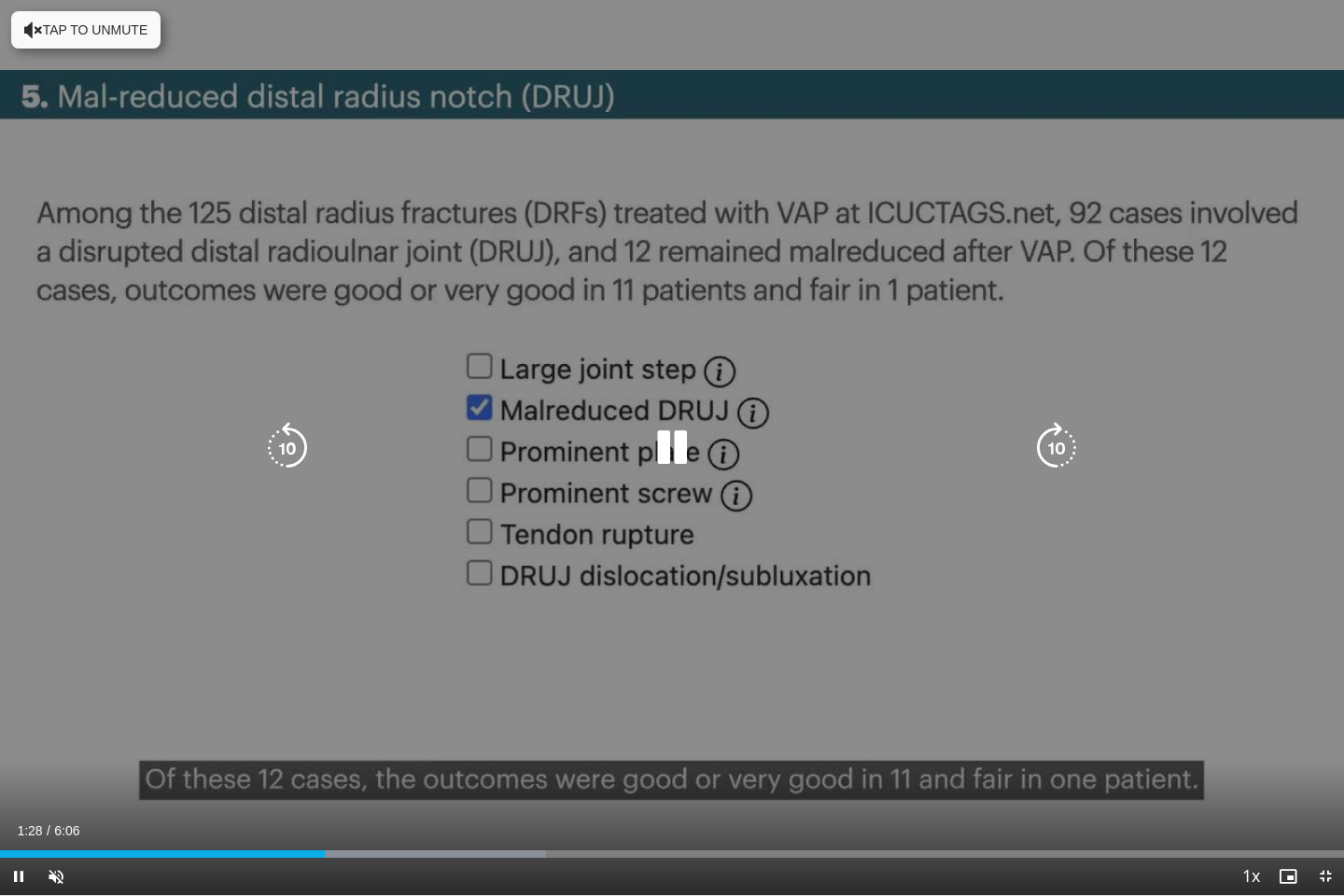click on "10 seconds
Tap to unmute" at bounding box center (672, 447) 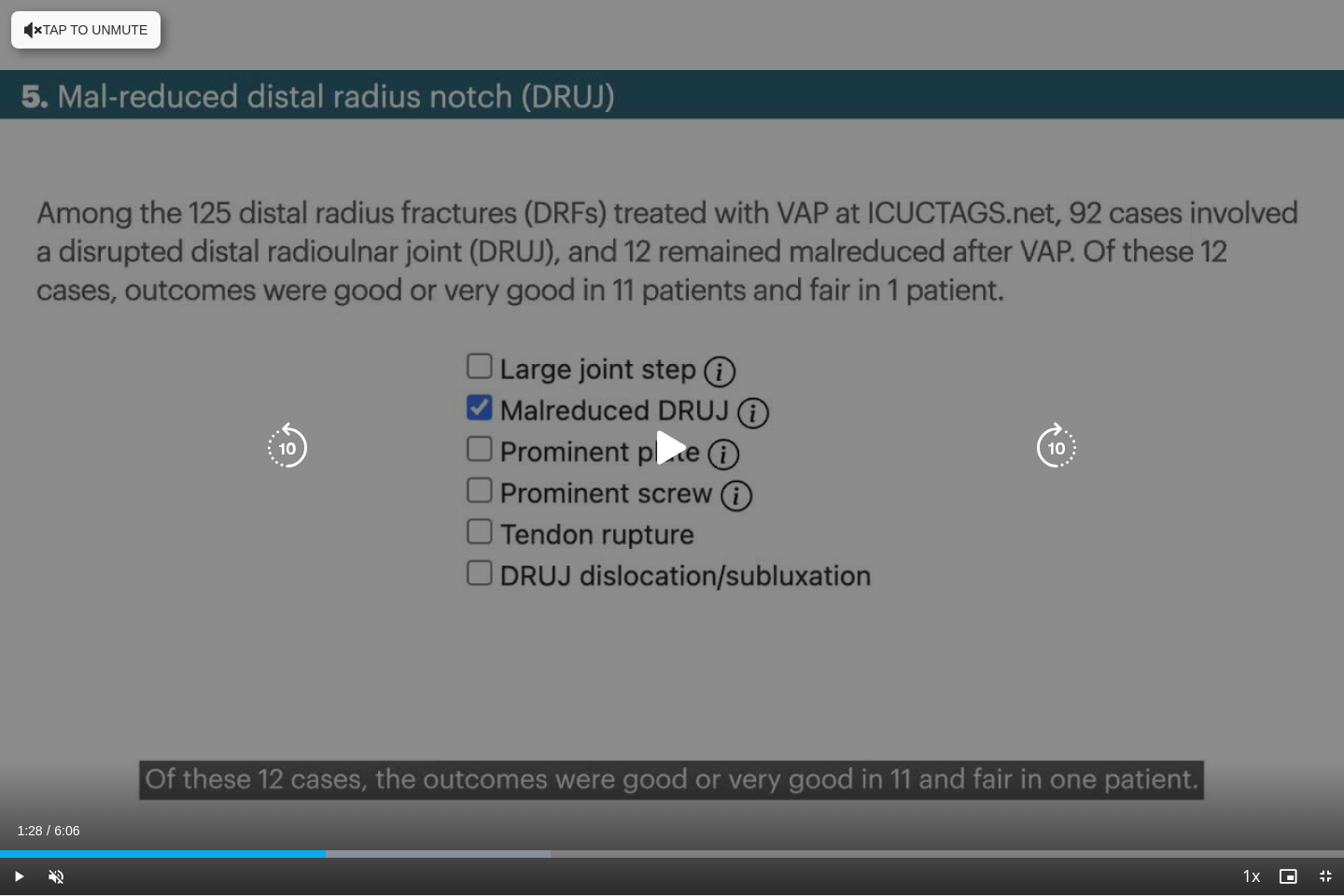 click on "10 seconds
Tap to unmute" at bounding box center [672, 447] 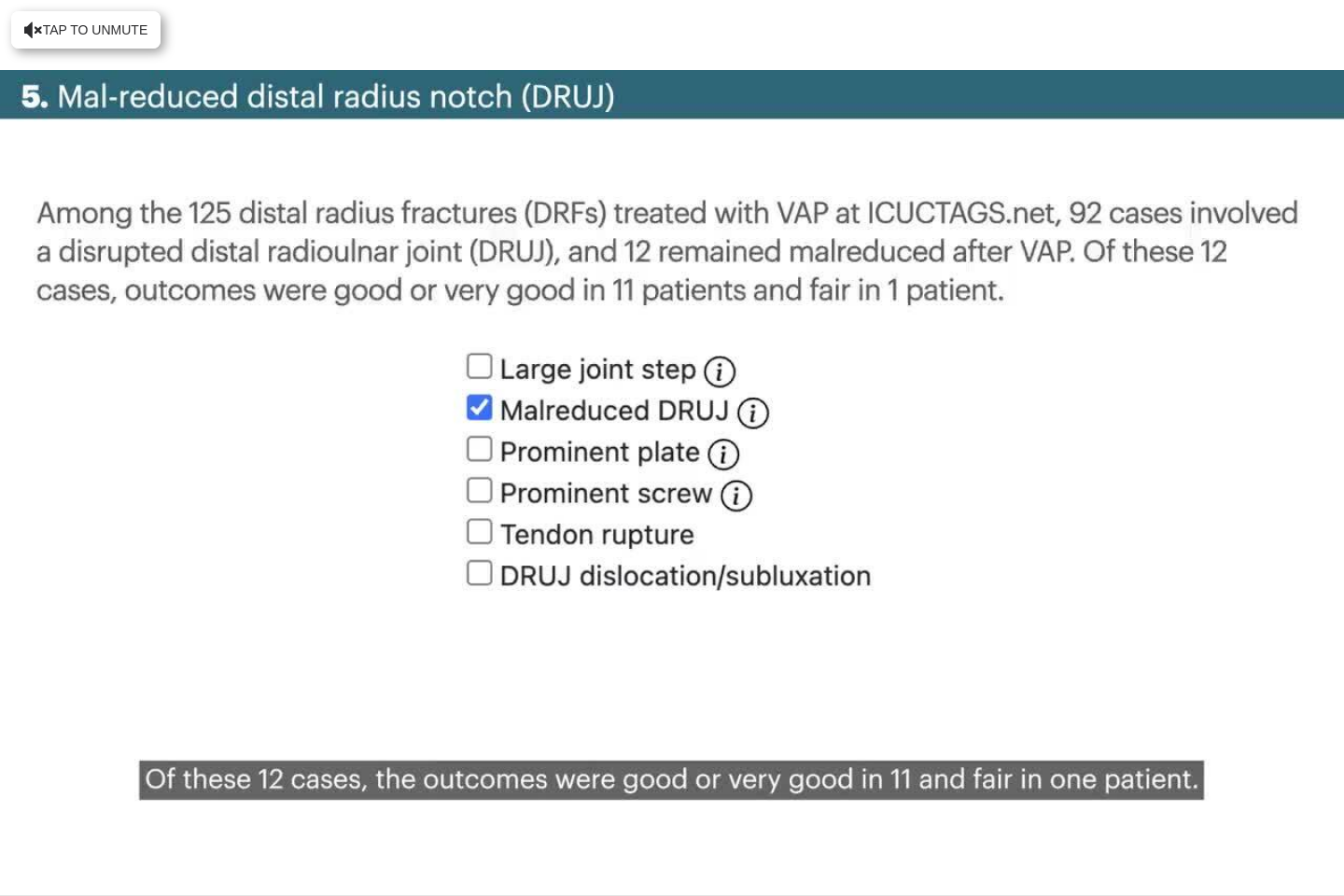 click on "10 seconds
Tap to unmute" at bounding box center (672, 447) 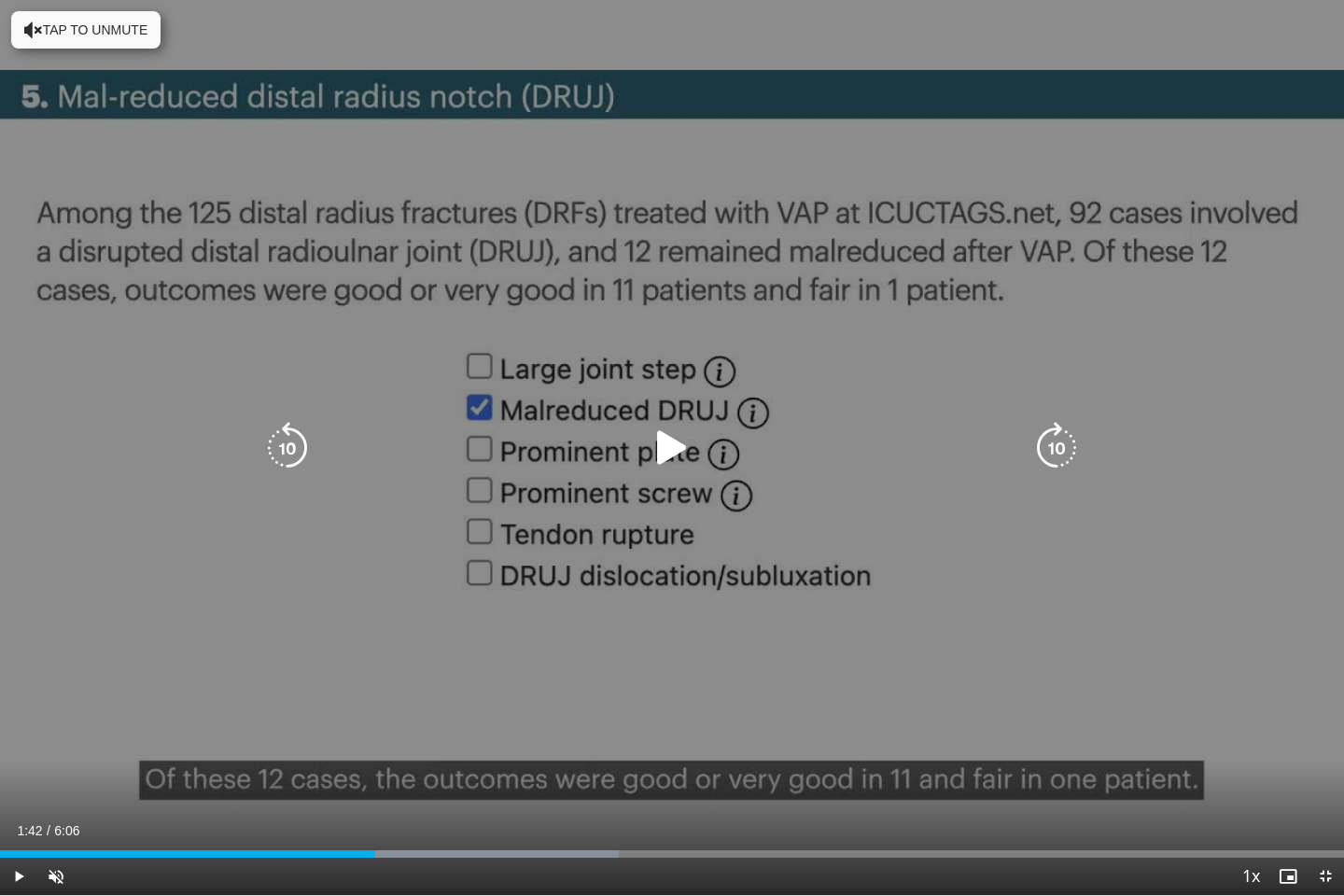 click on "10 seconds
Tap to unmute" at bounding box center [672, 447] 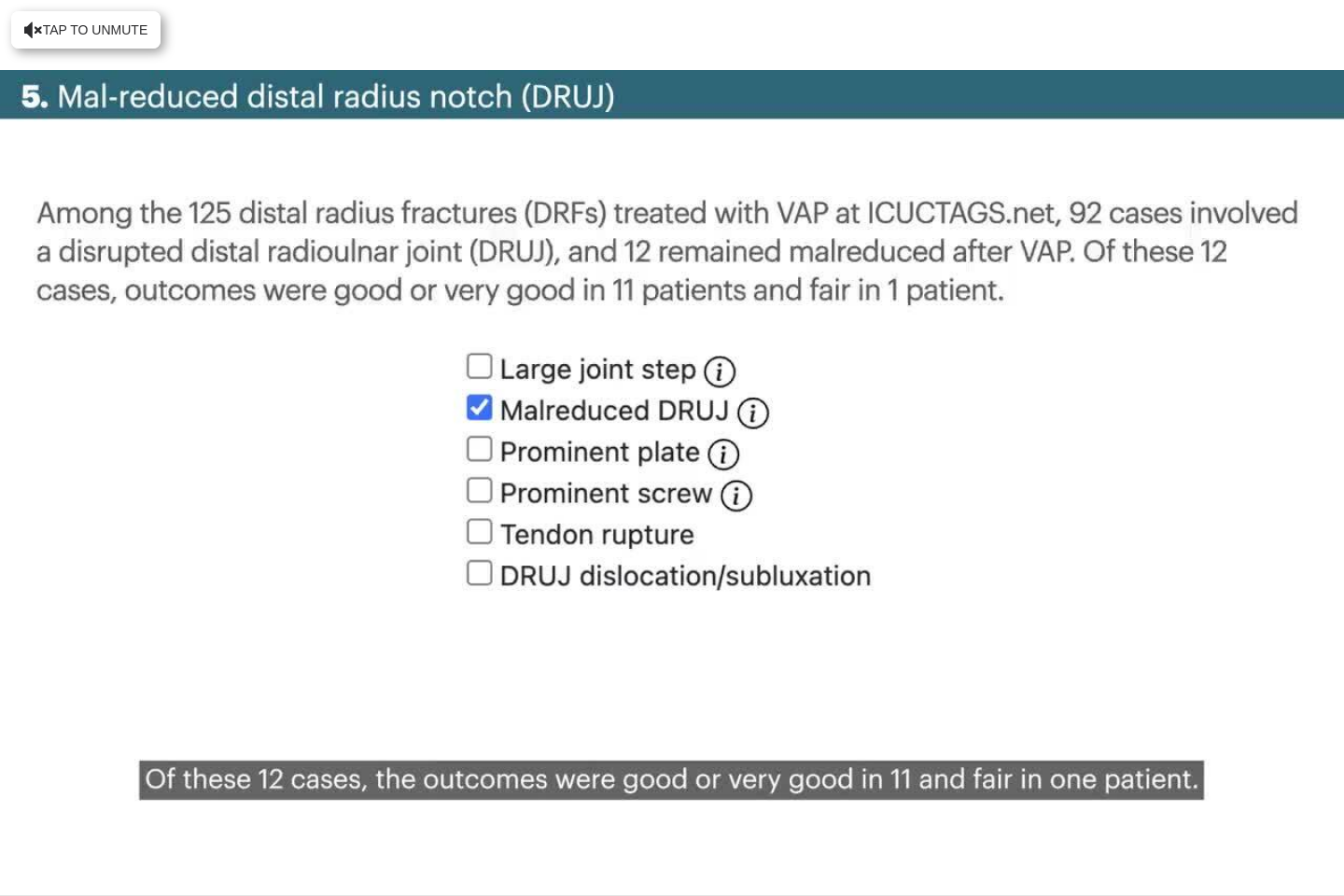 click on "10 seconds
Tap to unmute" at bounding box center (672, 447) 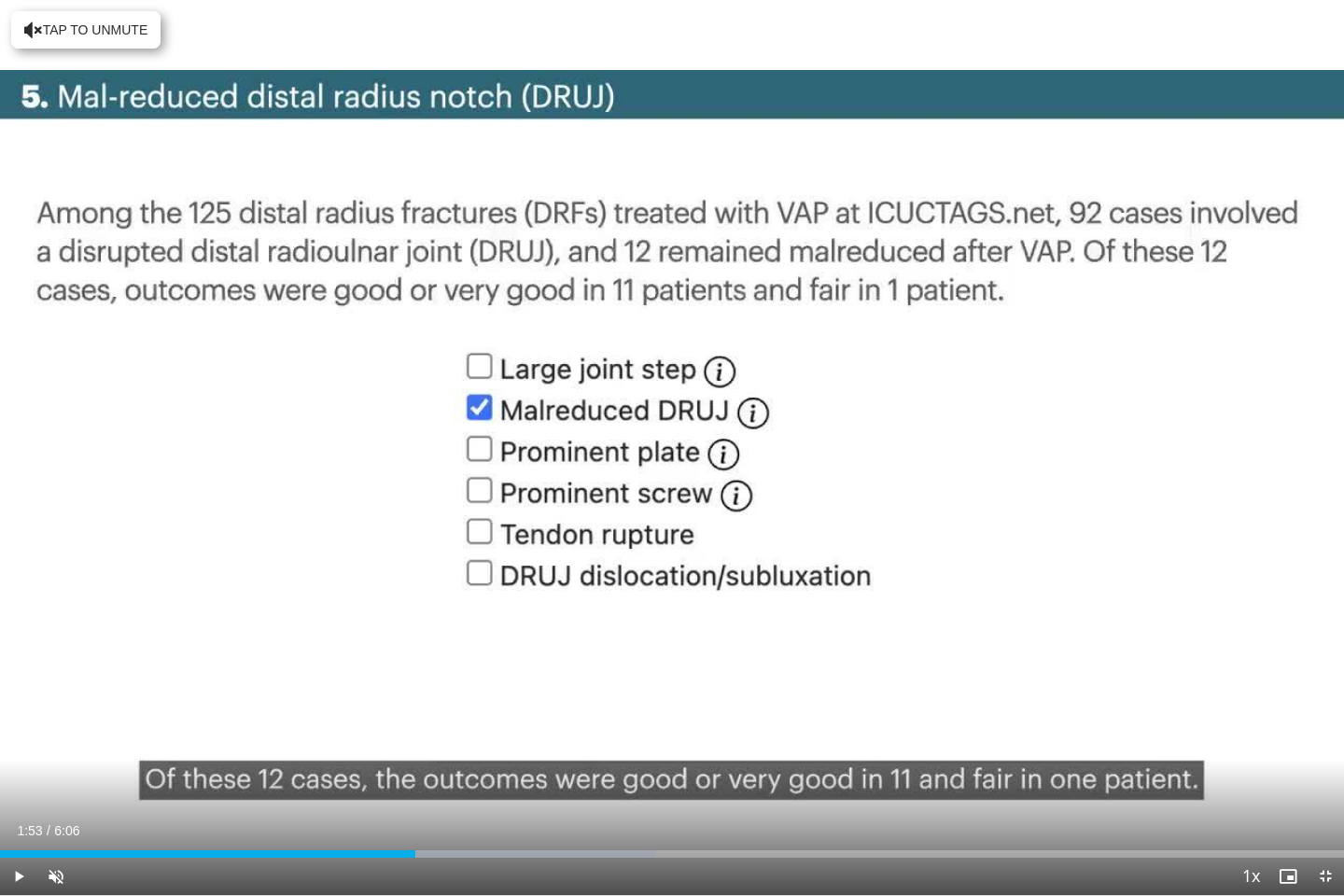 click on "10 seconds
Tap to unmute" at bounding box center [672, 447] 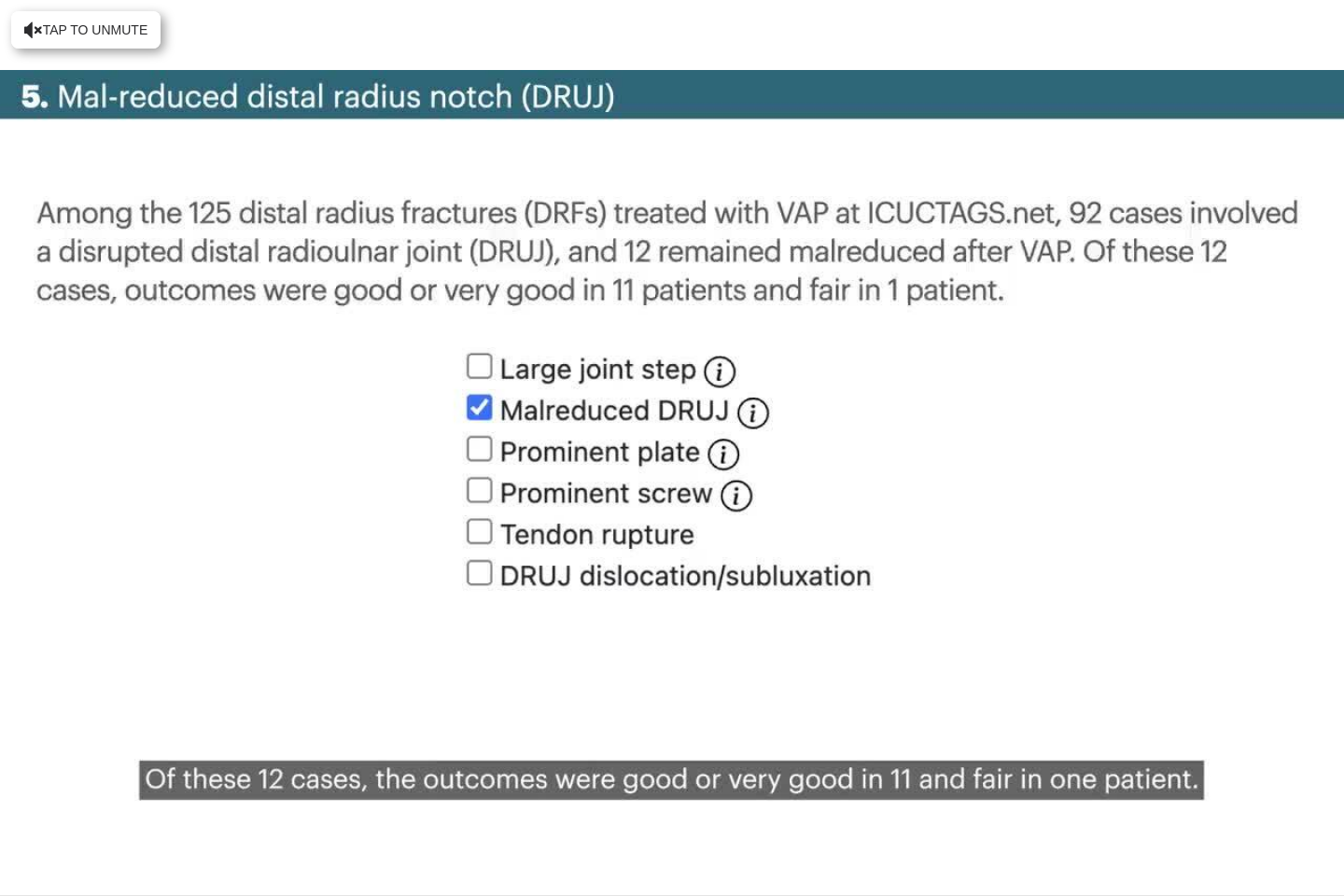 click on "10 seconds
Tap to unmute" at bounding box center [672, 447] 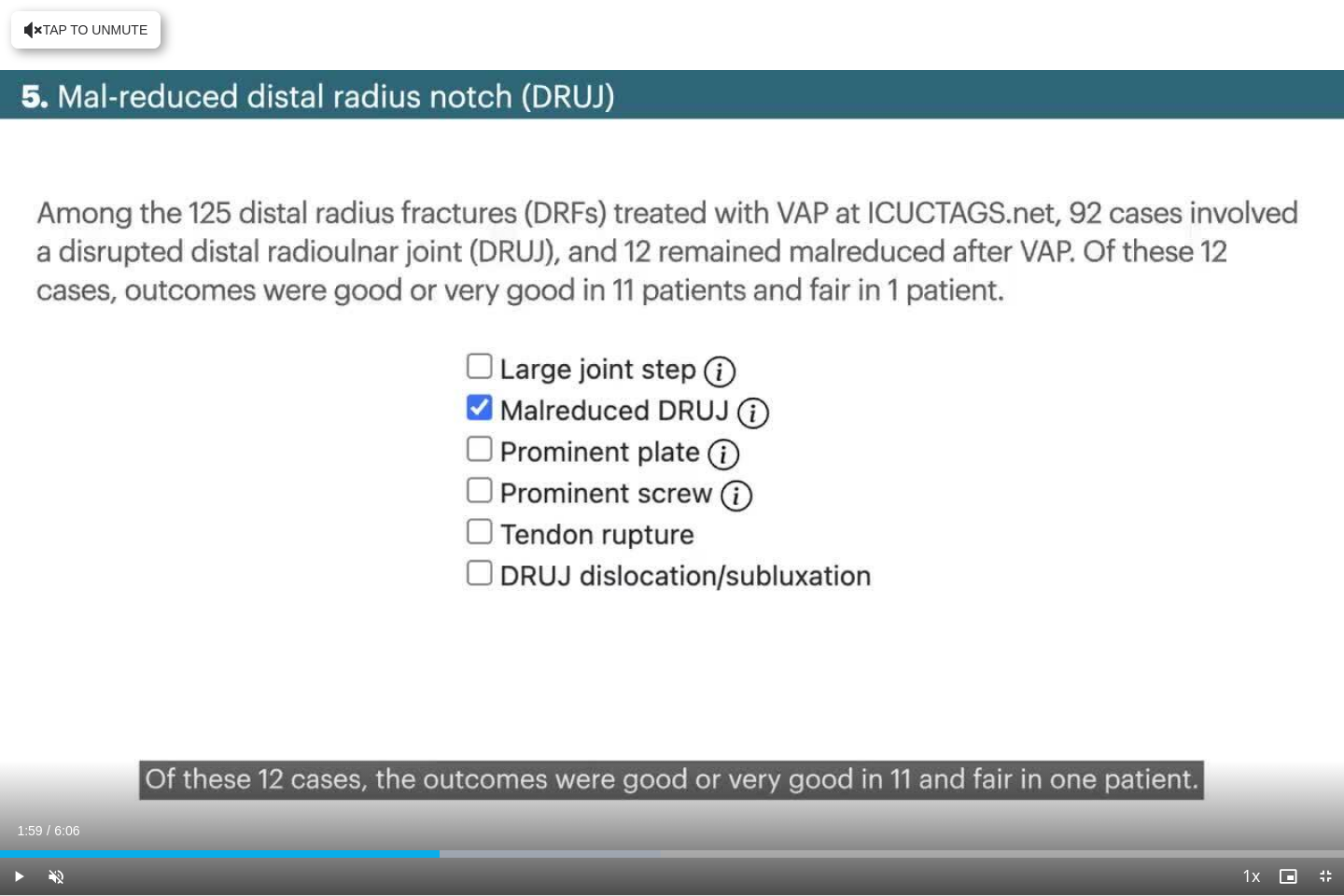 click on "10 seconds
Tap to unmute" at bounding box center [672, 447] 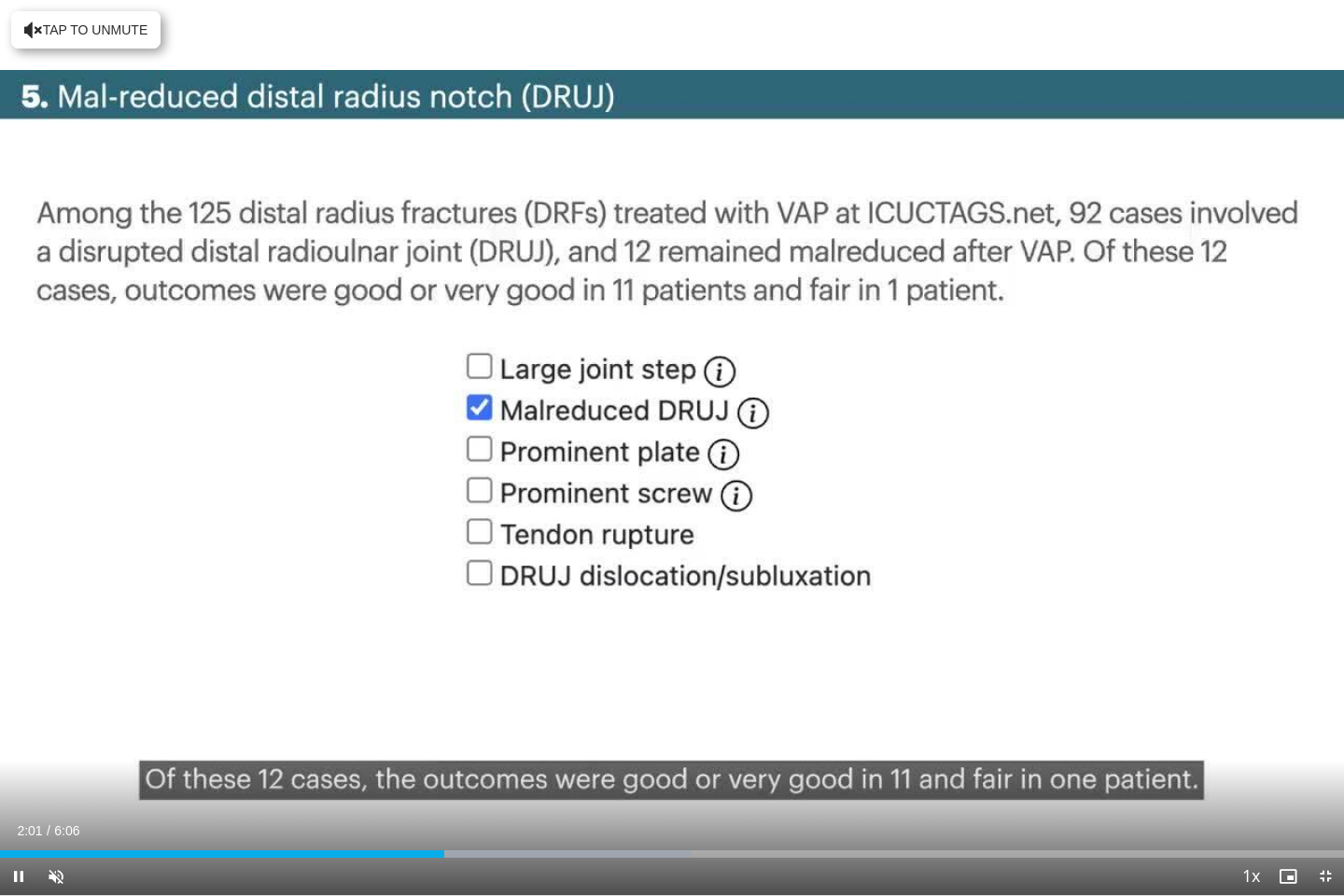click on "10 seconds
Tap to unmute" at bounding box center [672, 447] 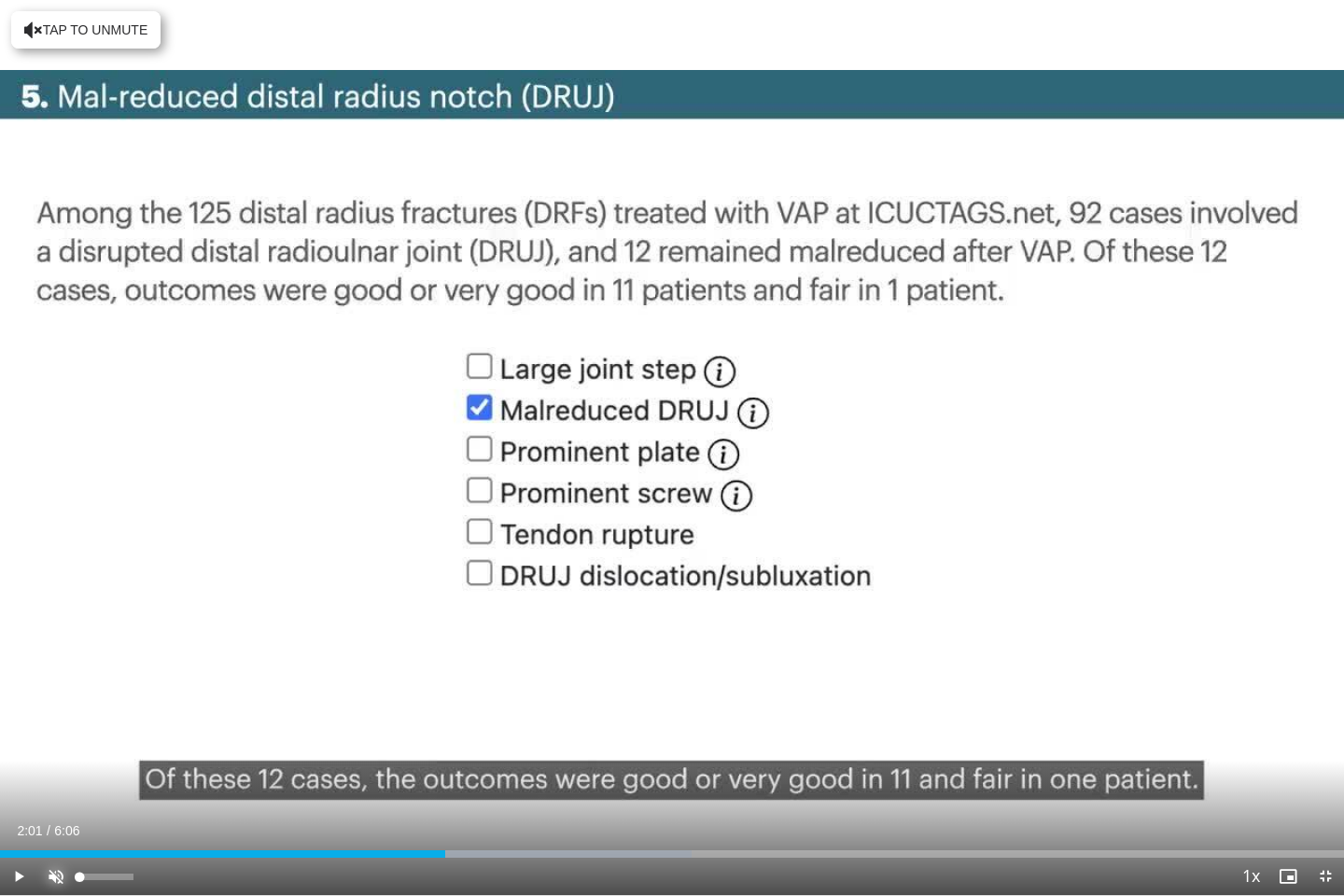 click at bounding box center [56, 876] 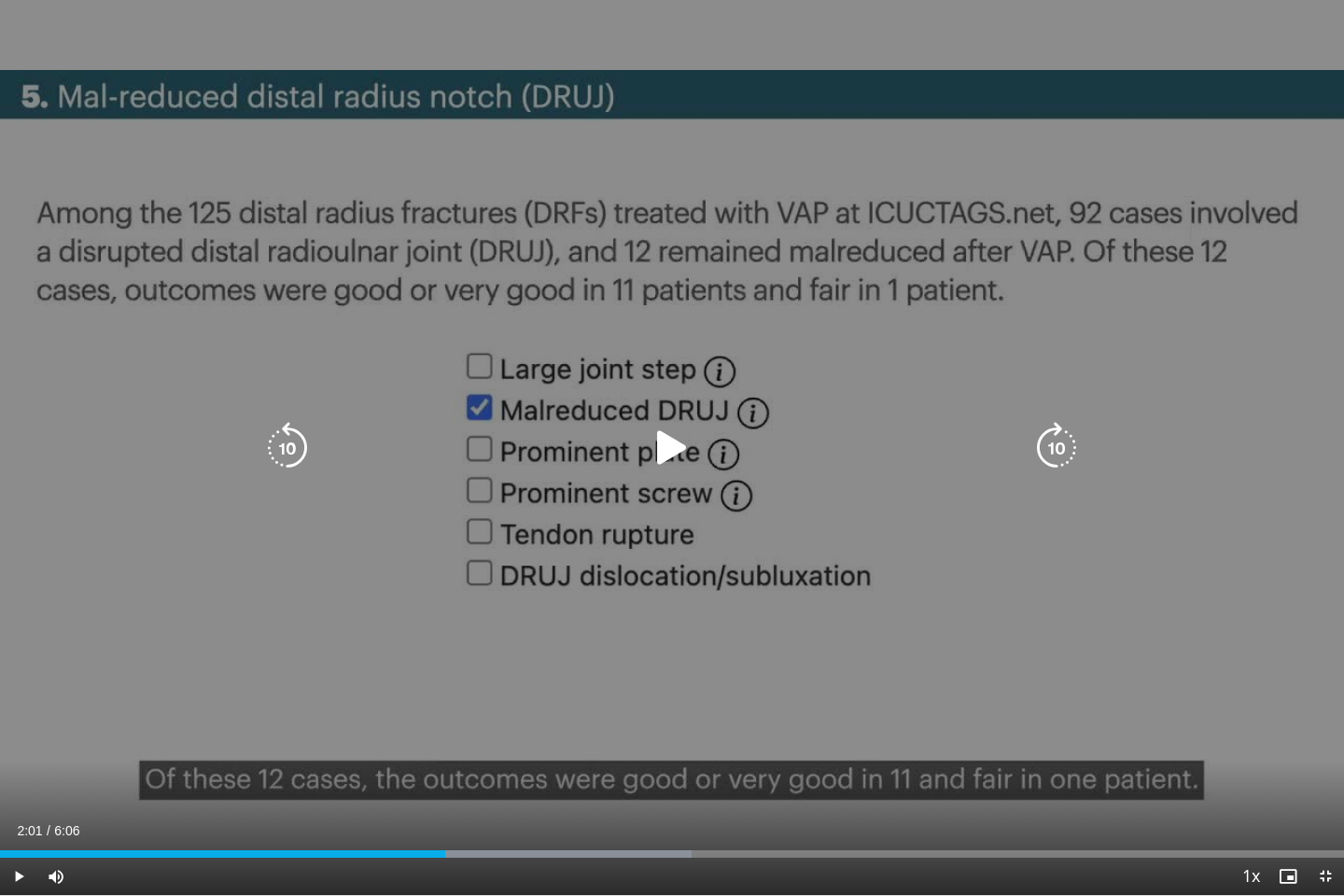 drag, startPoint x: 437, startPoint y: 713, endPoint x: 377, endPoint y: 668, distance: 75 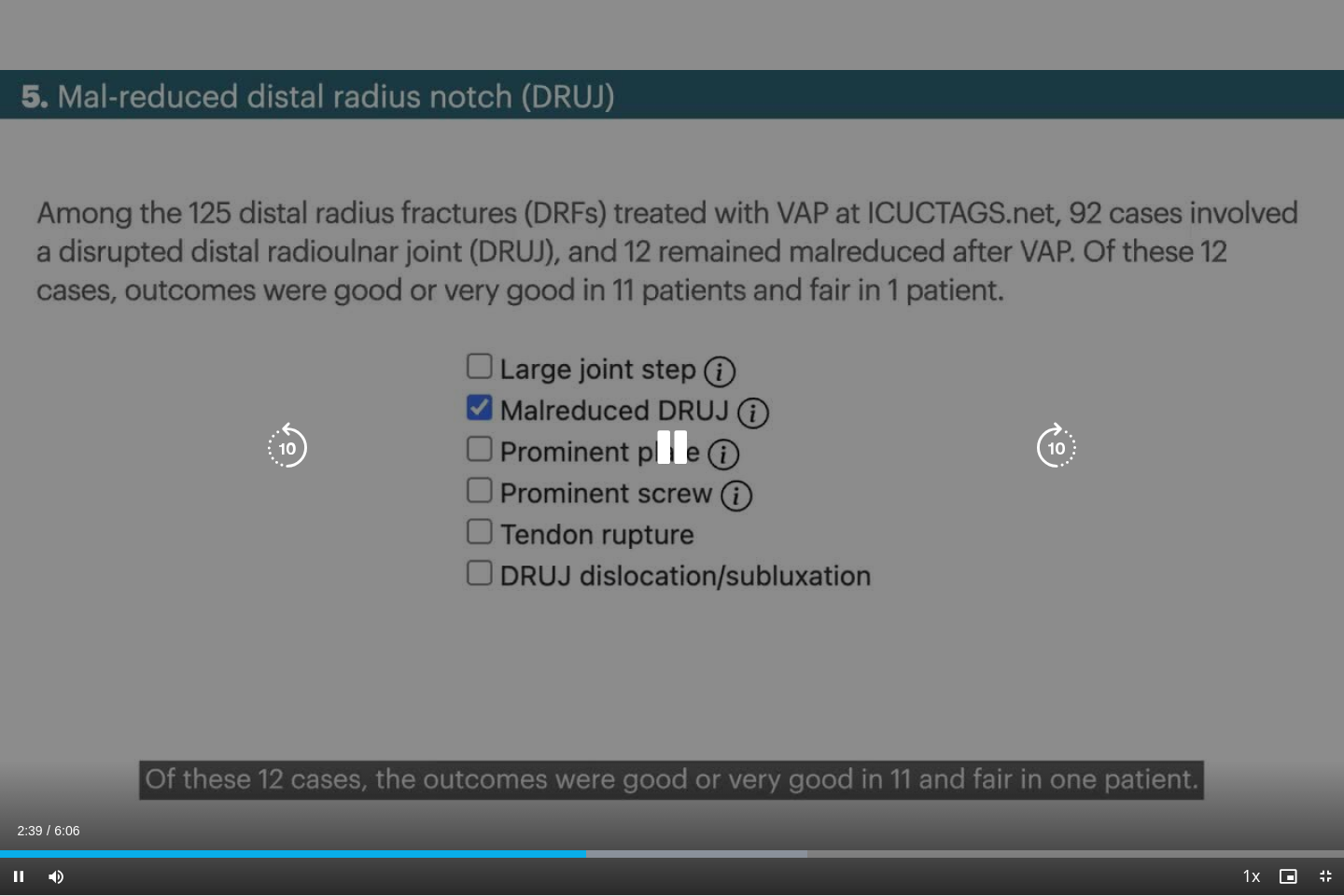click on "10 seconds
Tap to unmute" at bounding box center [672, 447] 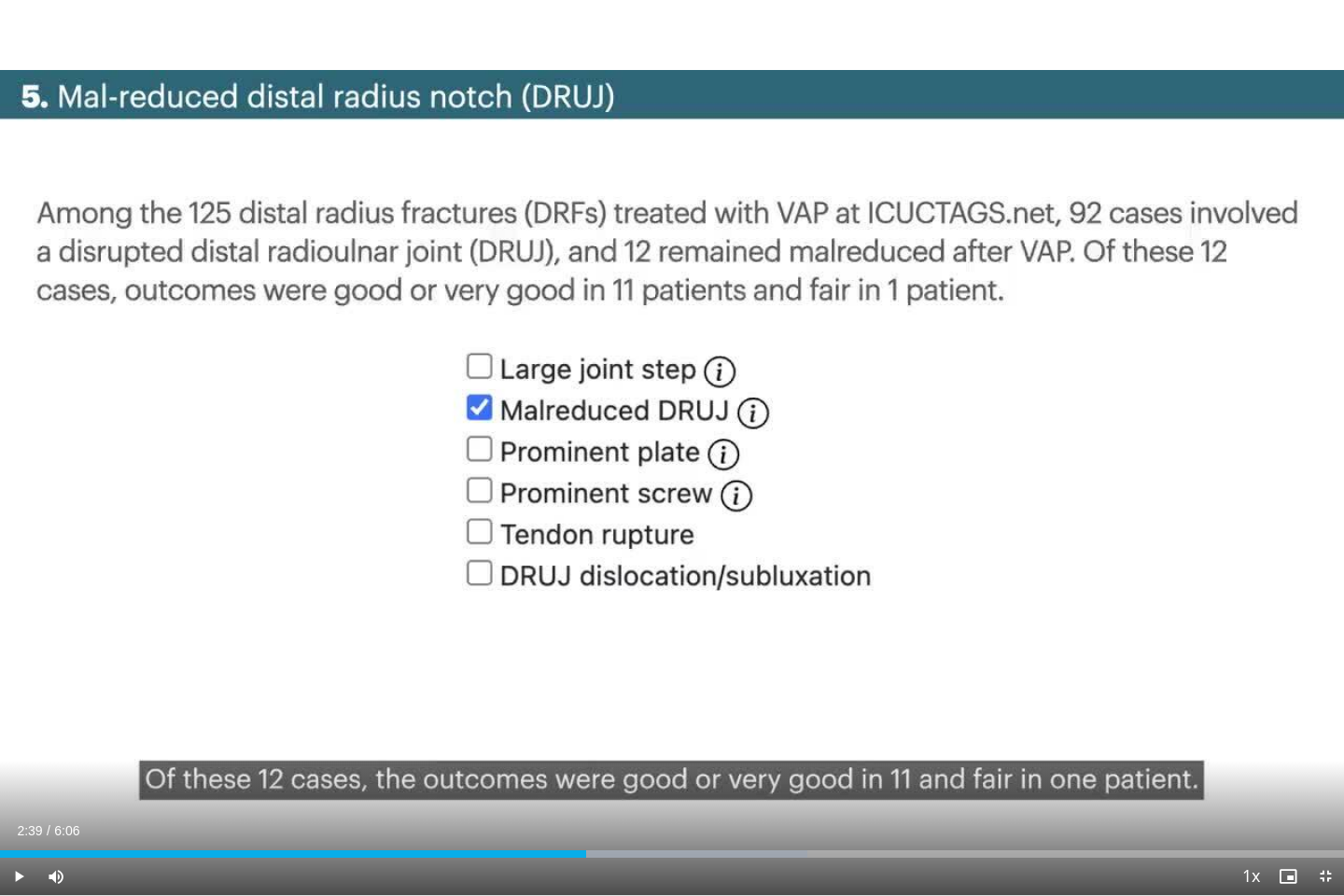 click on "10 seconds
Tap to unmute" at bounding box center [672, 447] 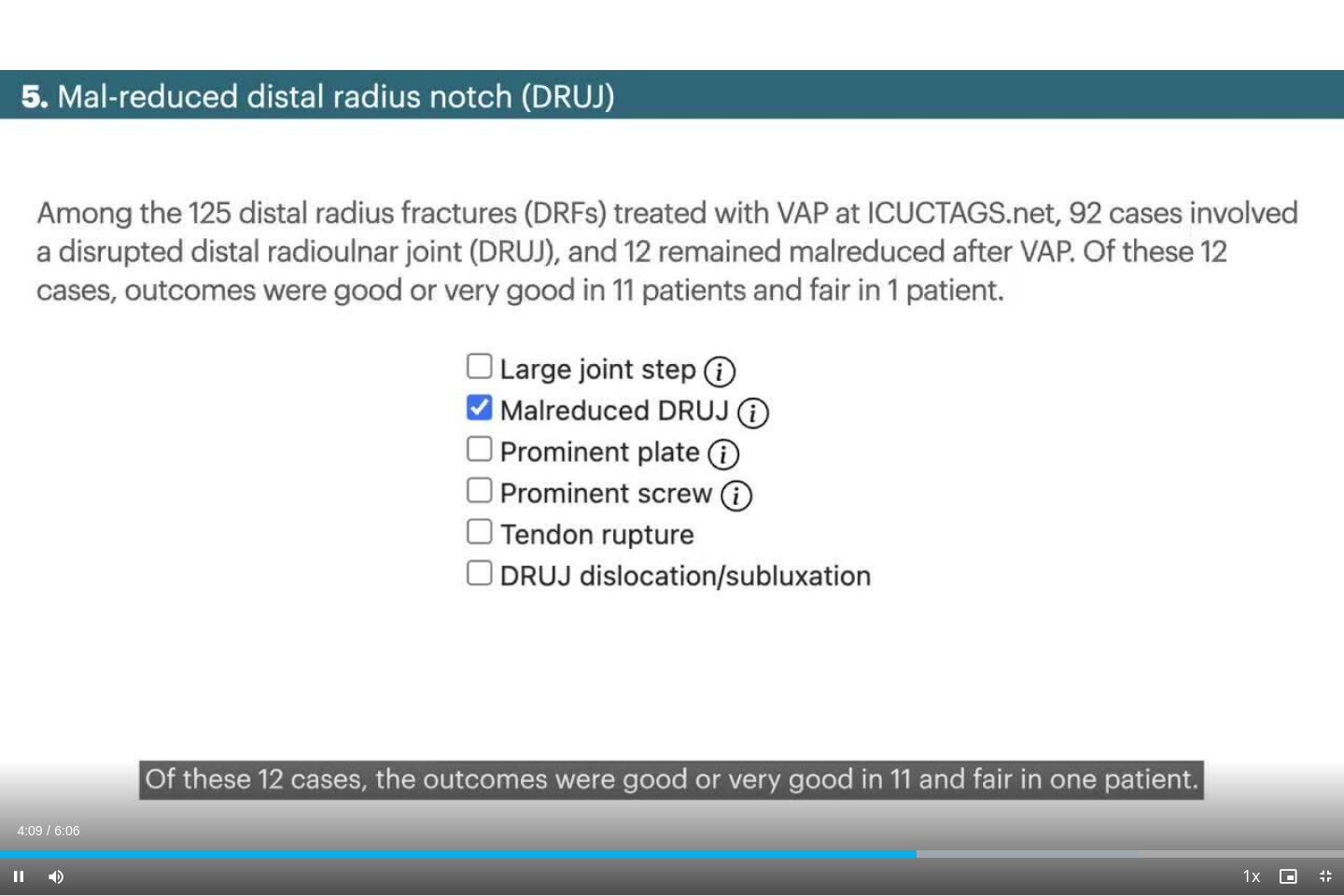 click on "10 seconds
Tap to unmute" at bounding box center [672, 447] 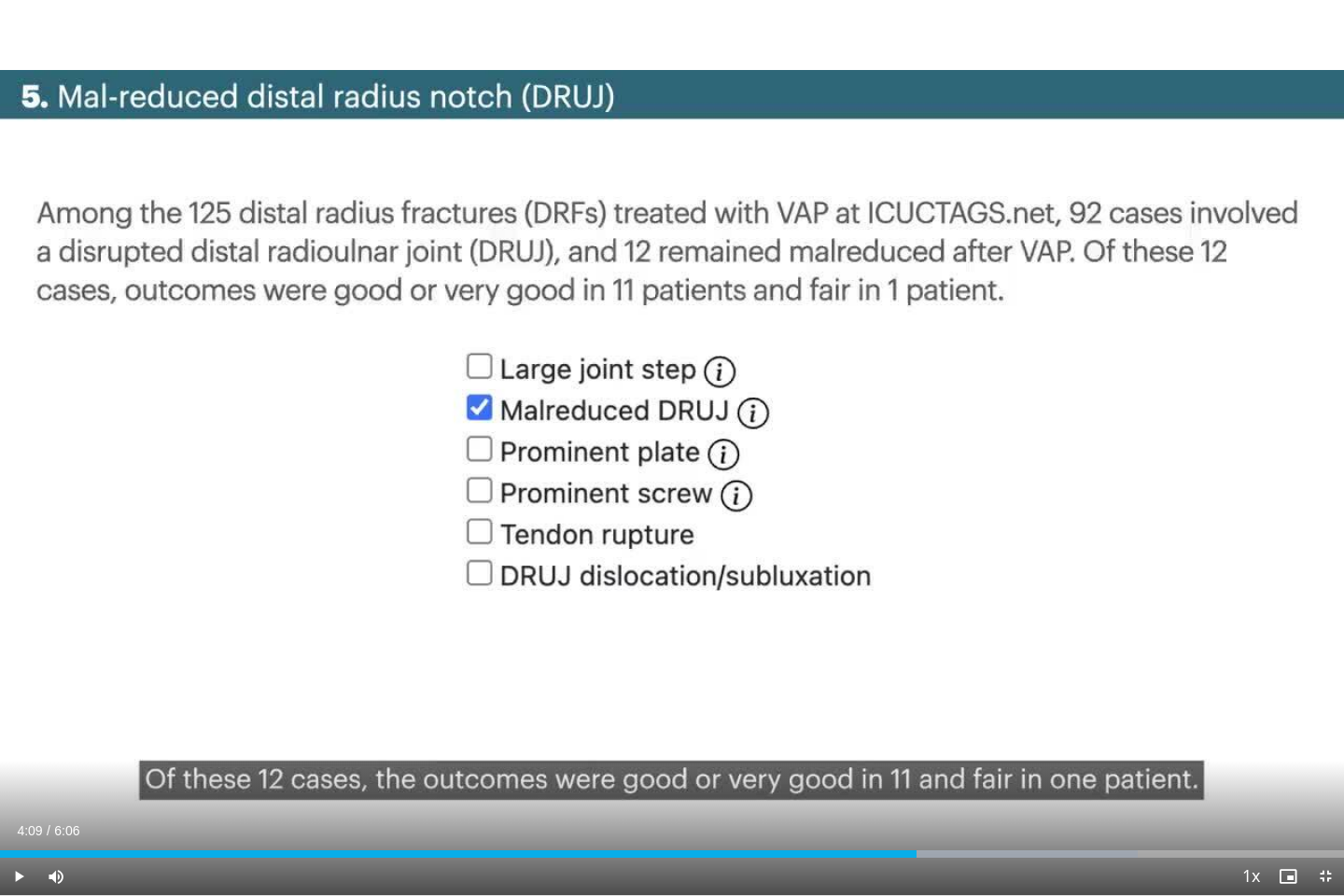 click on "10 seconds
Tap to unmute" at bounding box center (672, 447) 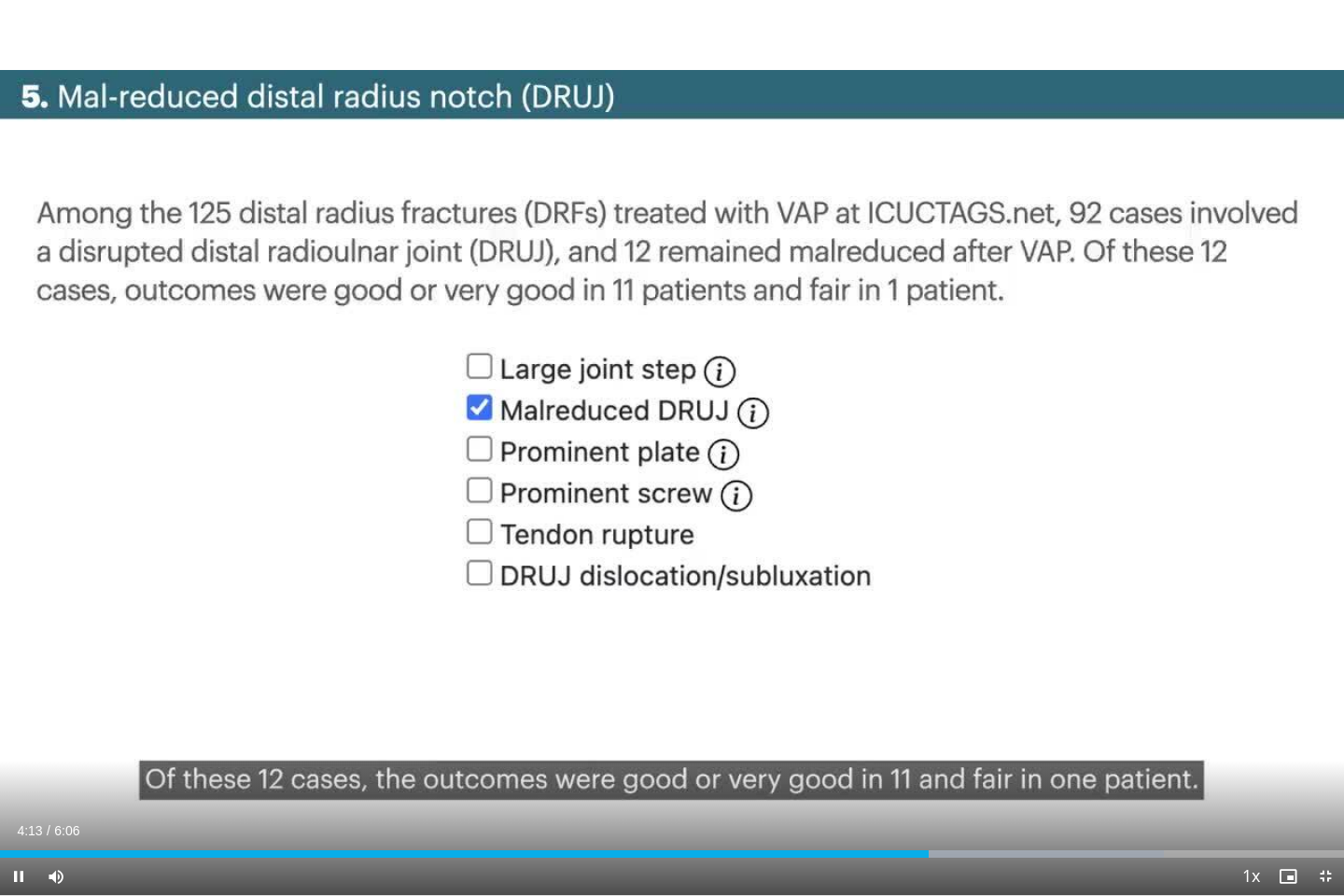 click on "10 seconds
Tap to unmute" at bounding box center (672, 447) 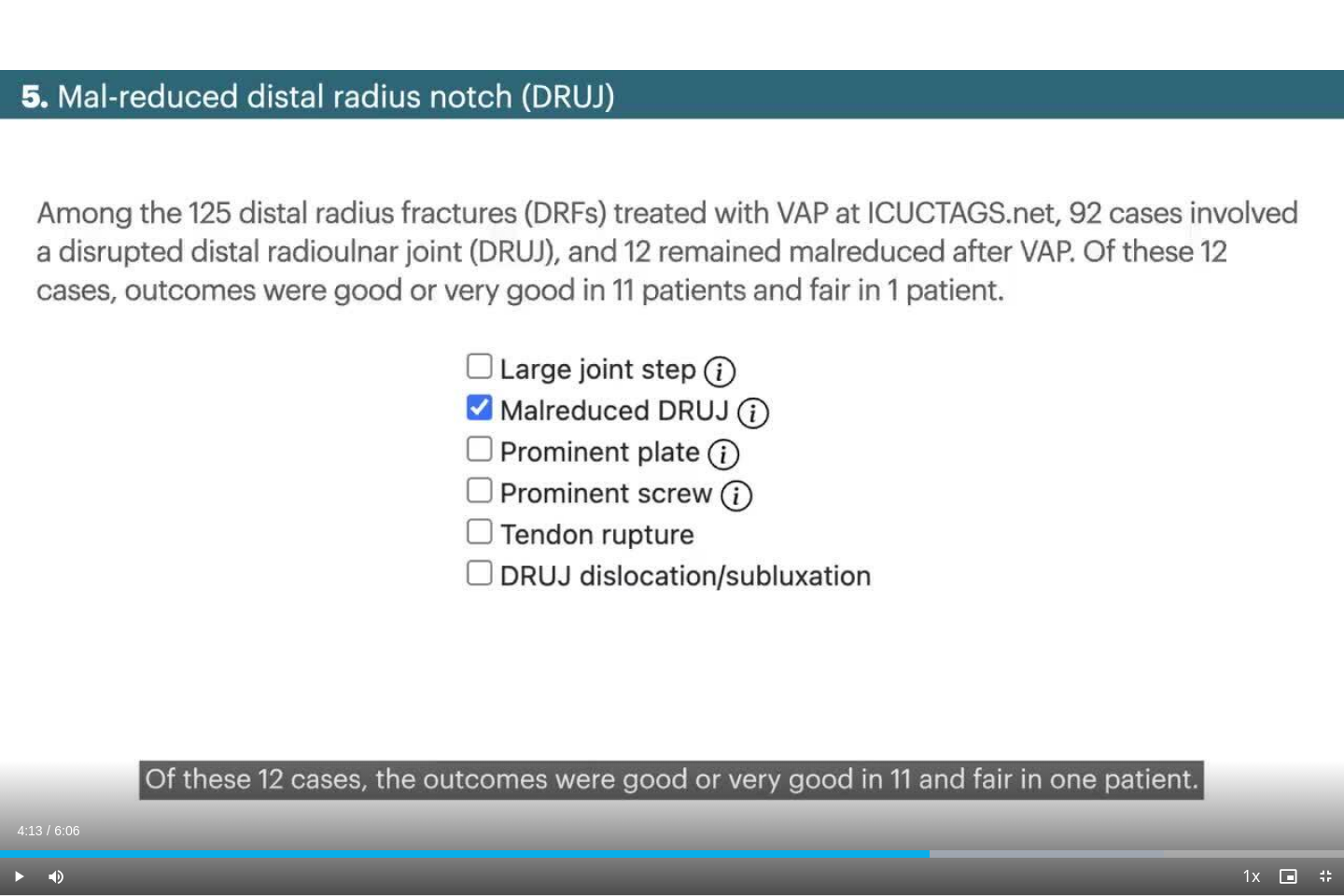 click on "10 seconds
Tap to unmute" at bounding box center [672, 447] 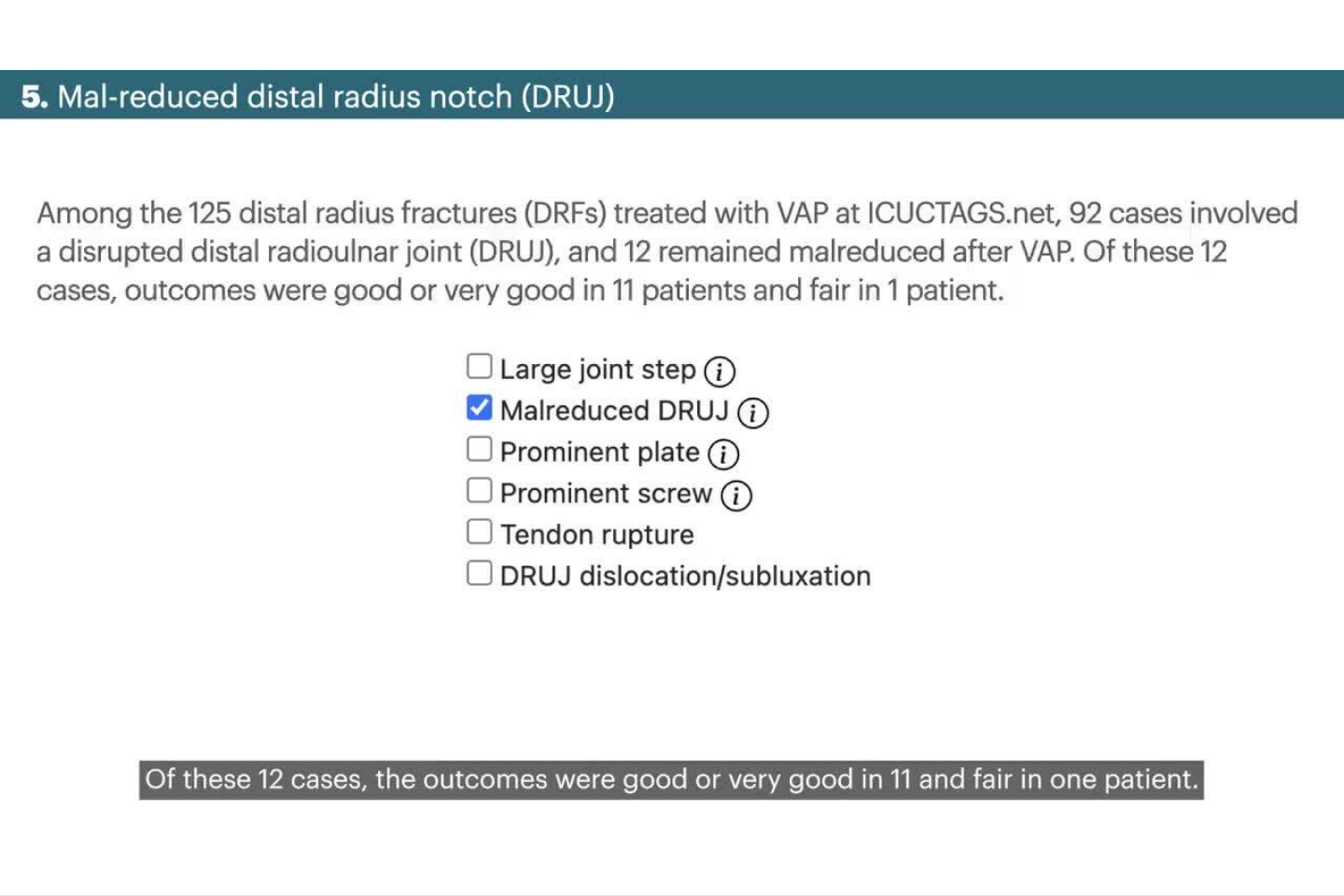 click on "10 seconds
Tap to unmute" at bounding box center (672, 447) 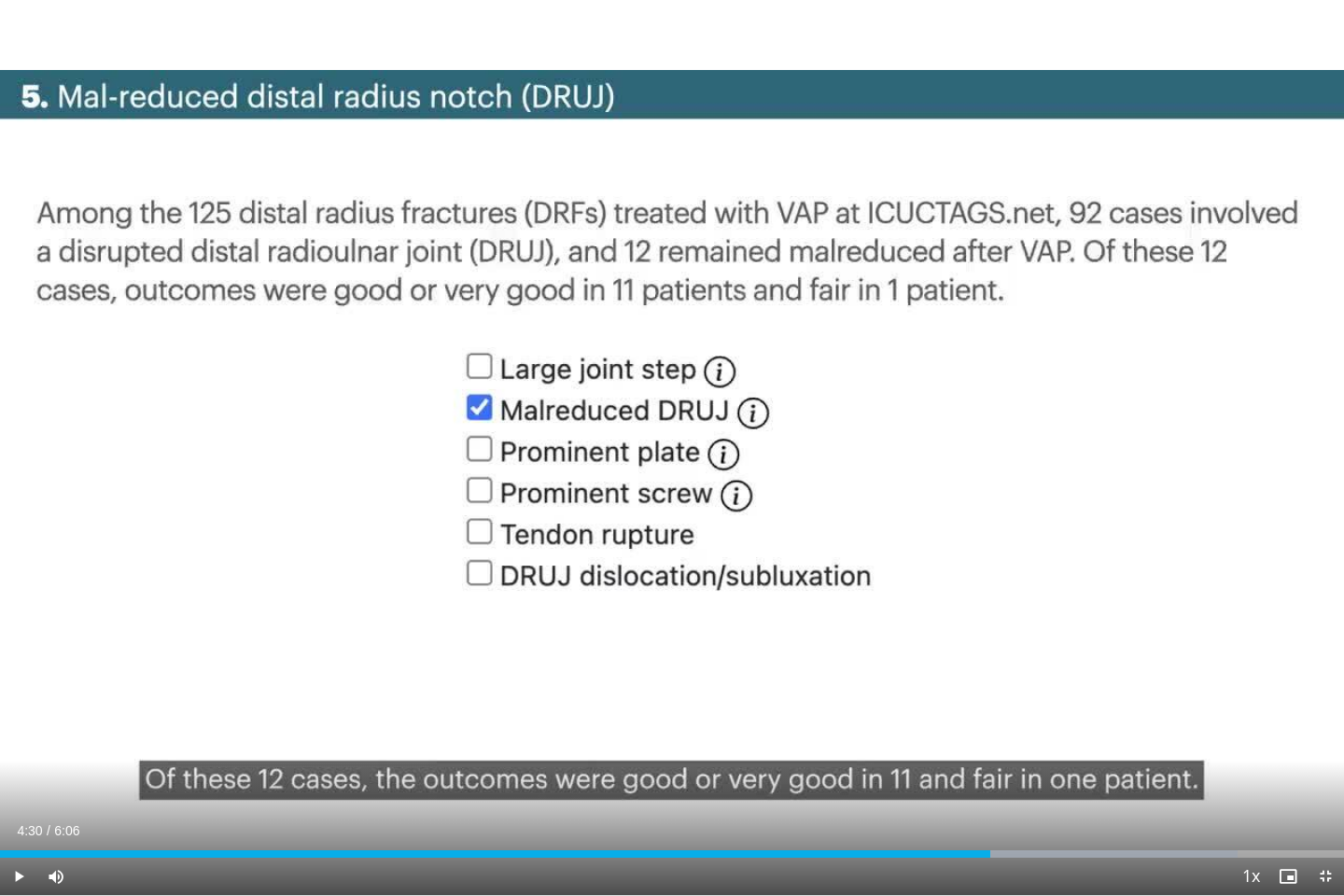 click on "10 seconds
Tap to unmute" at bounding box center [672, 447] 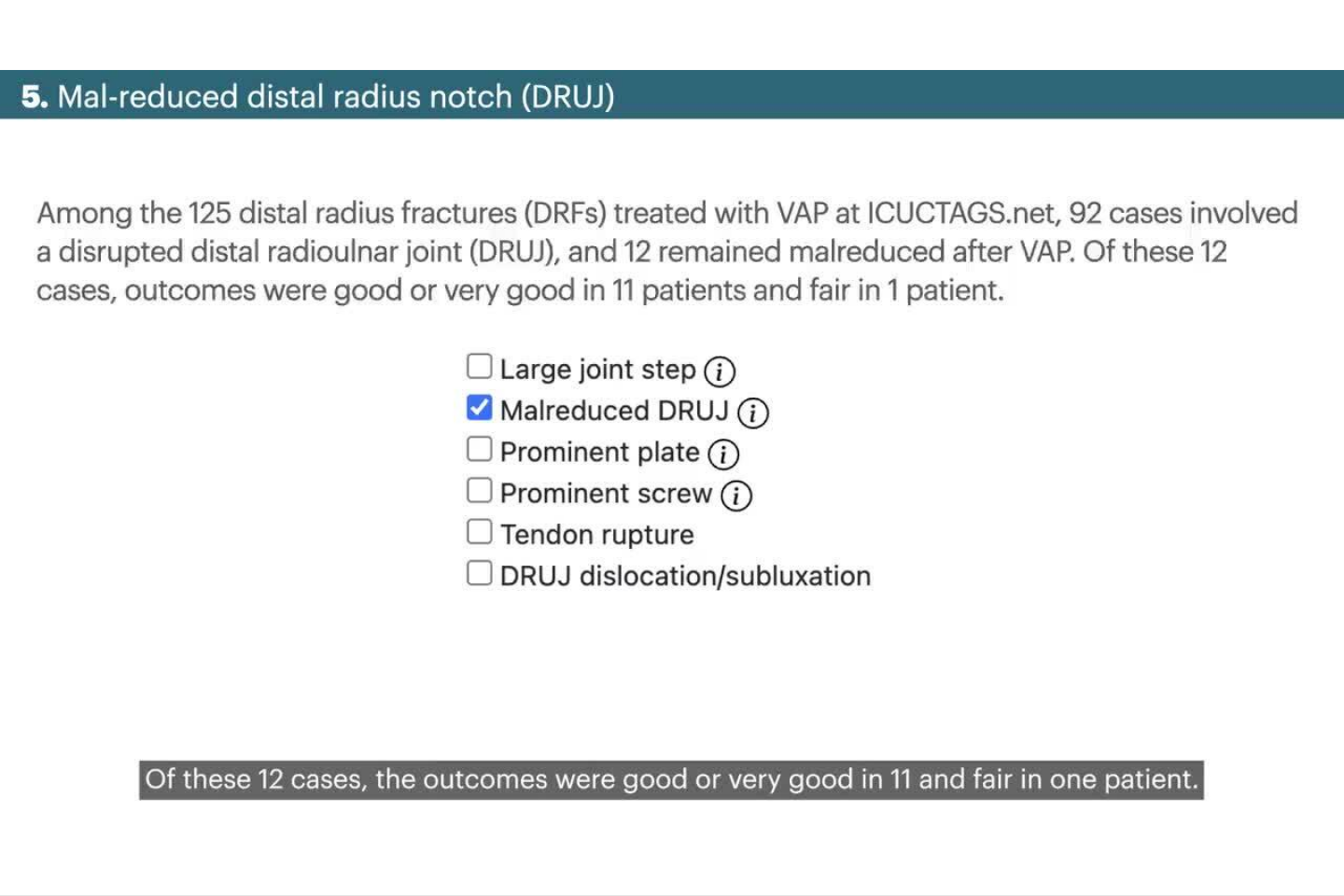 click on "10 seconds
Tap to unmute" at bounding box center (672, 447) 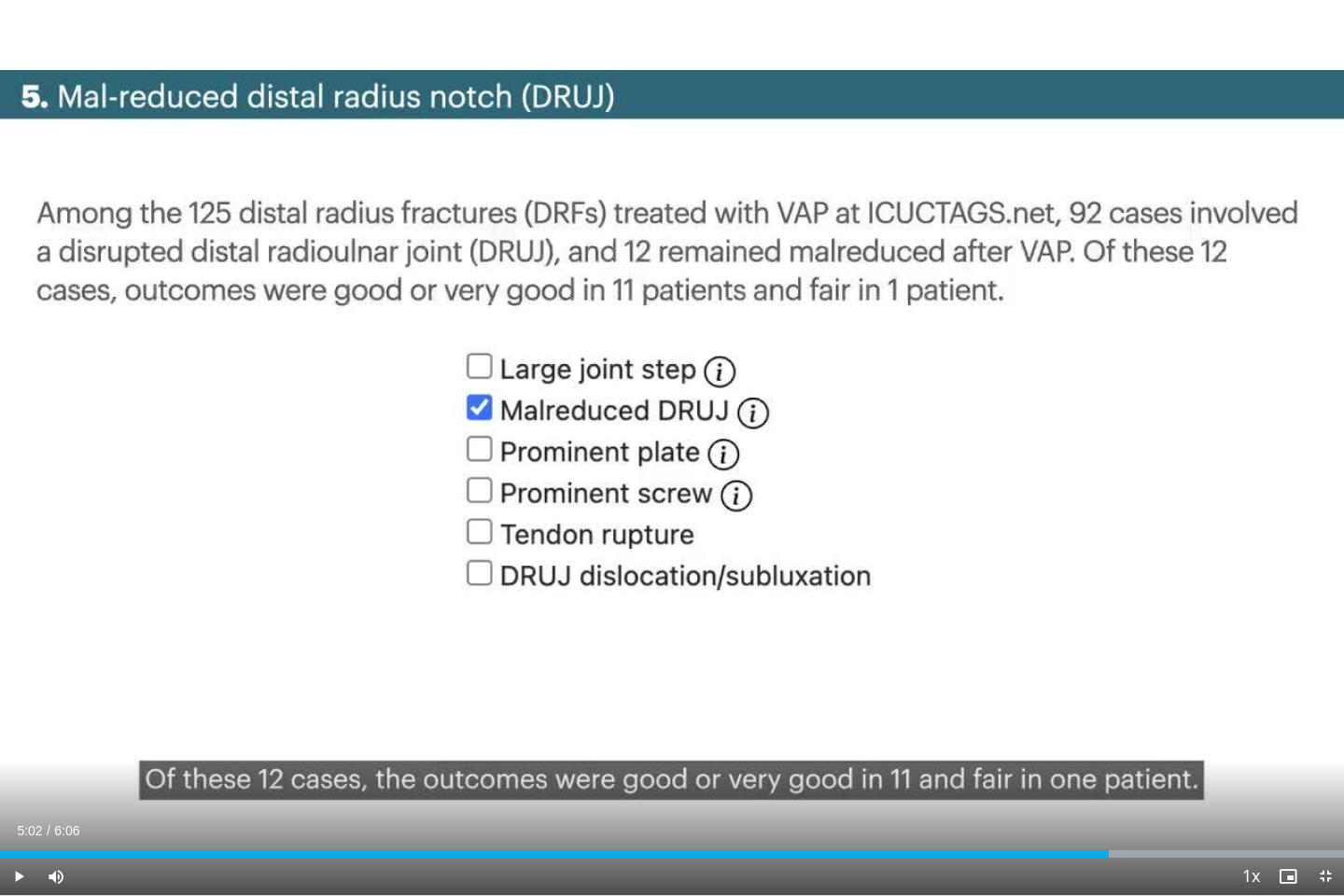 click on "10 seconds
Tap to unmute" at bounding box center [672, 447] 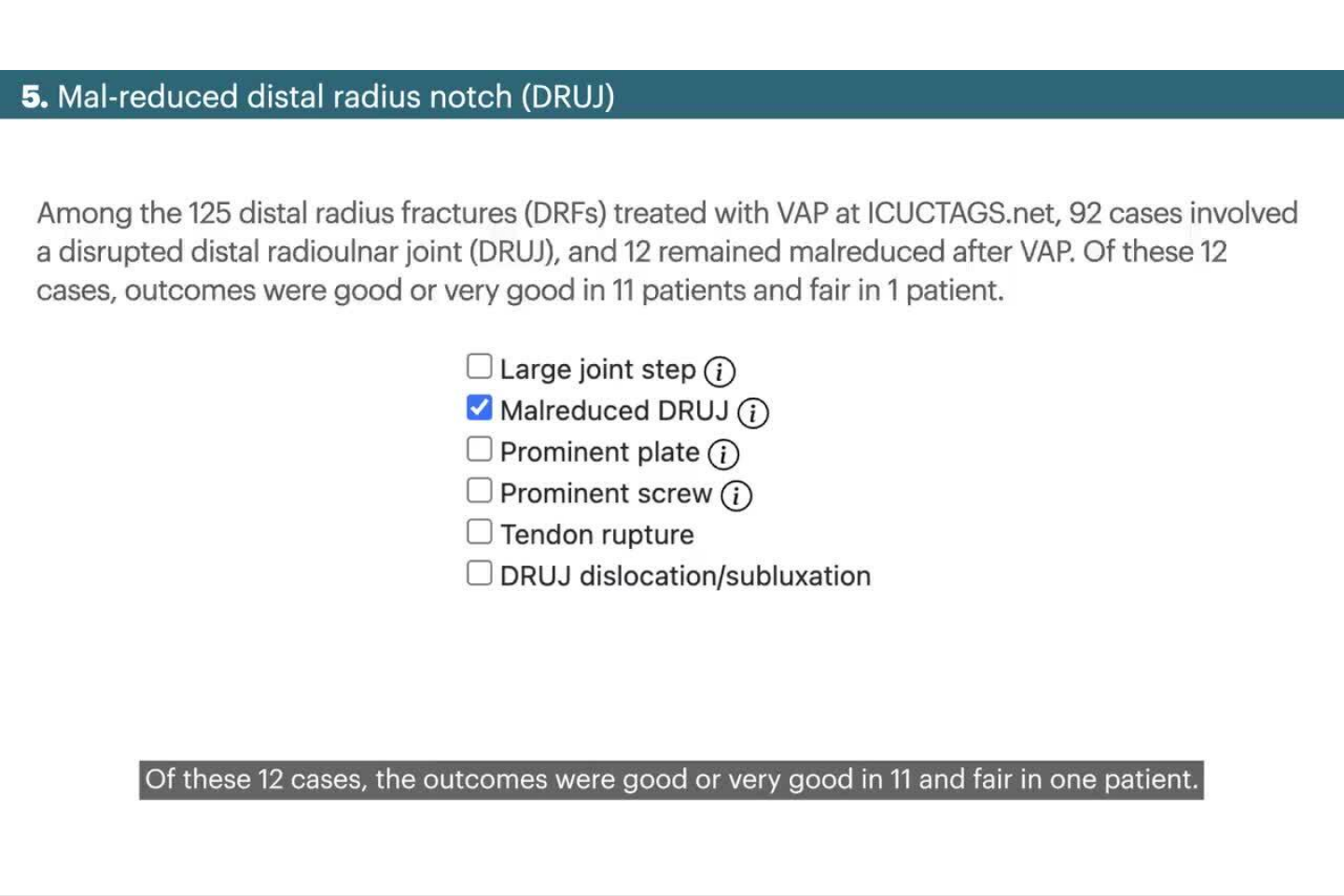click on "10 seconds
Tap to unmute" at bounding box center [672, 447] 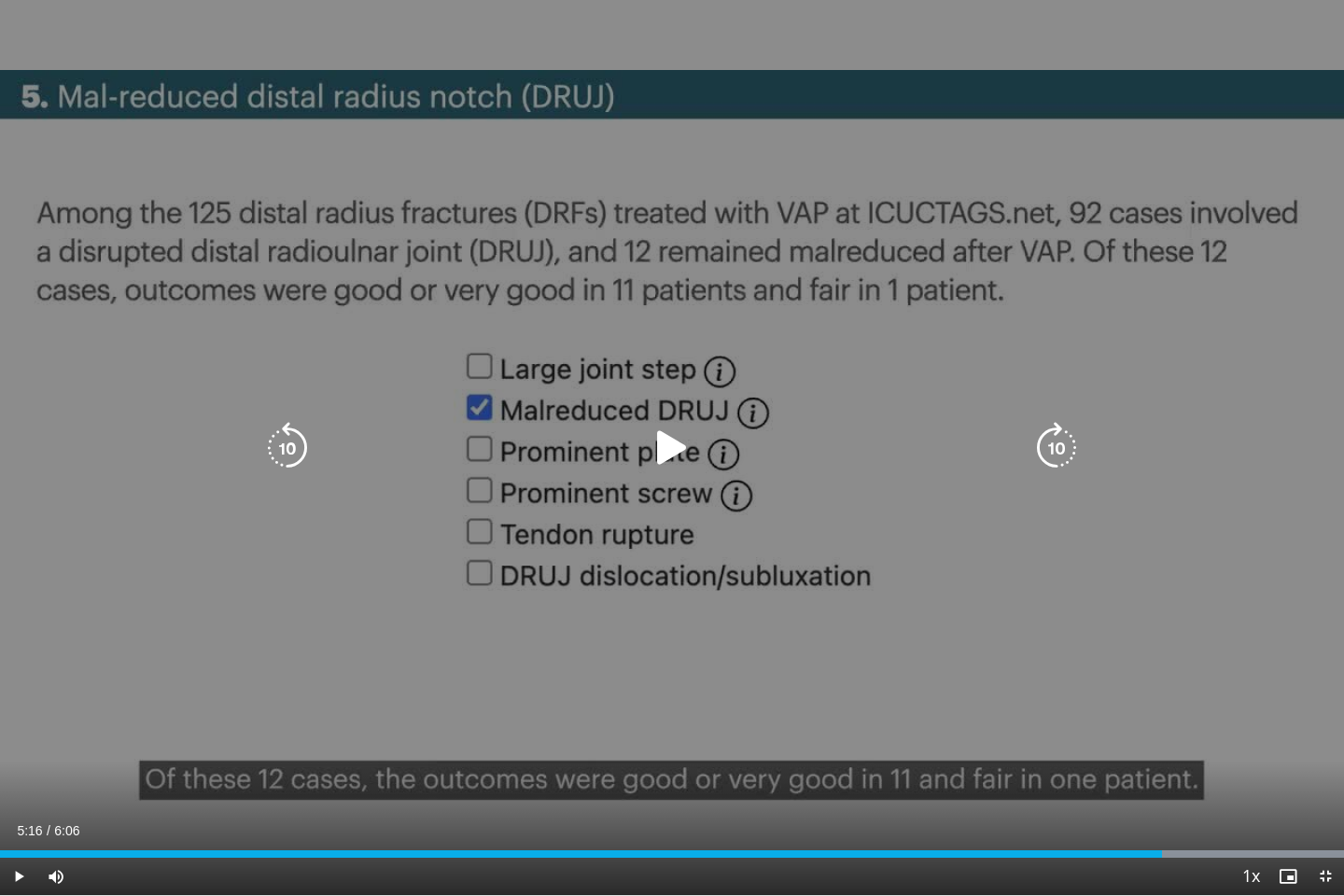 click at bounding box center (672, 448) 